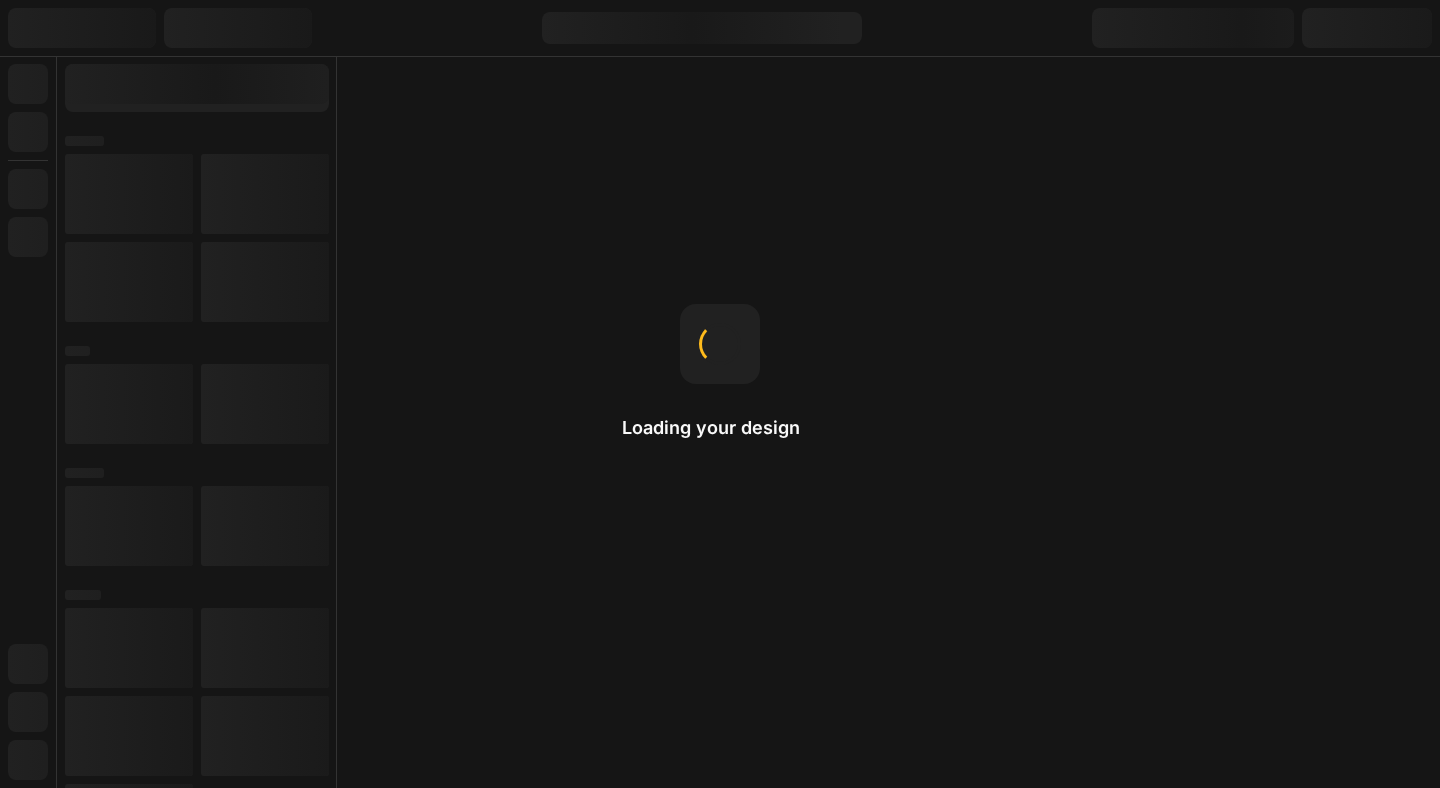 scroll, scrollTop: 0, scrollLeft: 0, axis: both 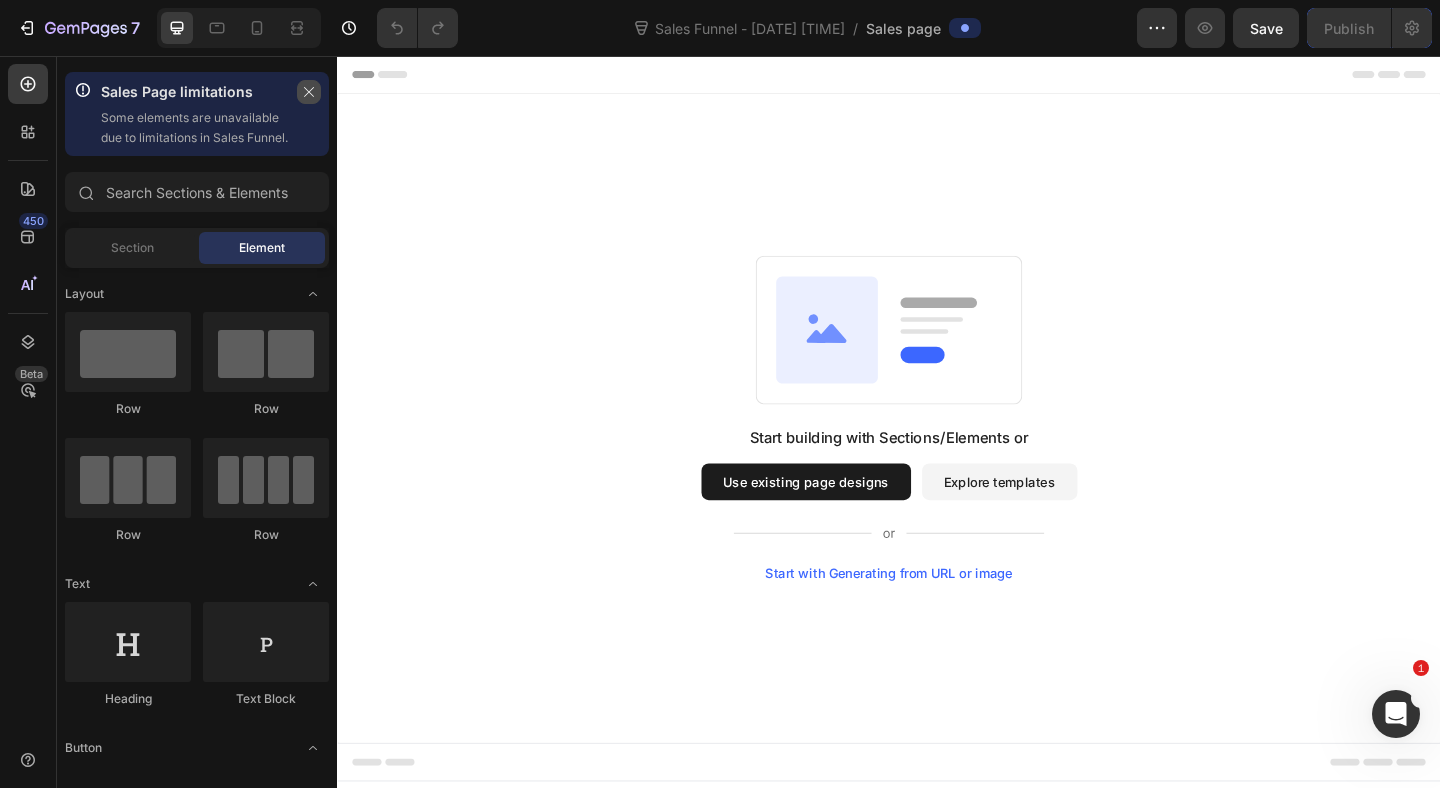 click at bounding box center (309, 92) 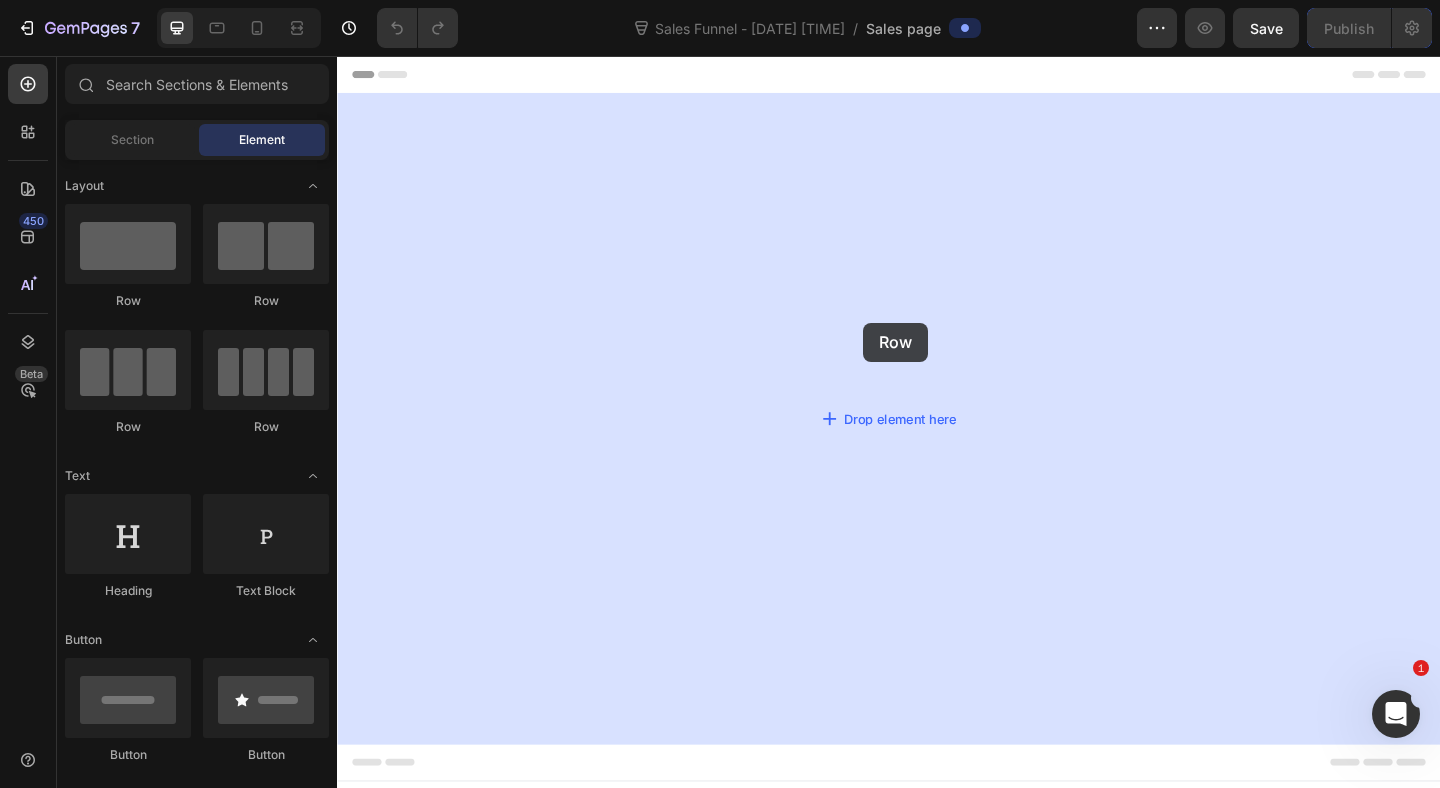 drag, startPoint x: 504, startPoint y: 437, endPoint x: 915, endPoint y: 342, distance: 421.83646 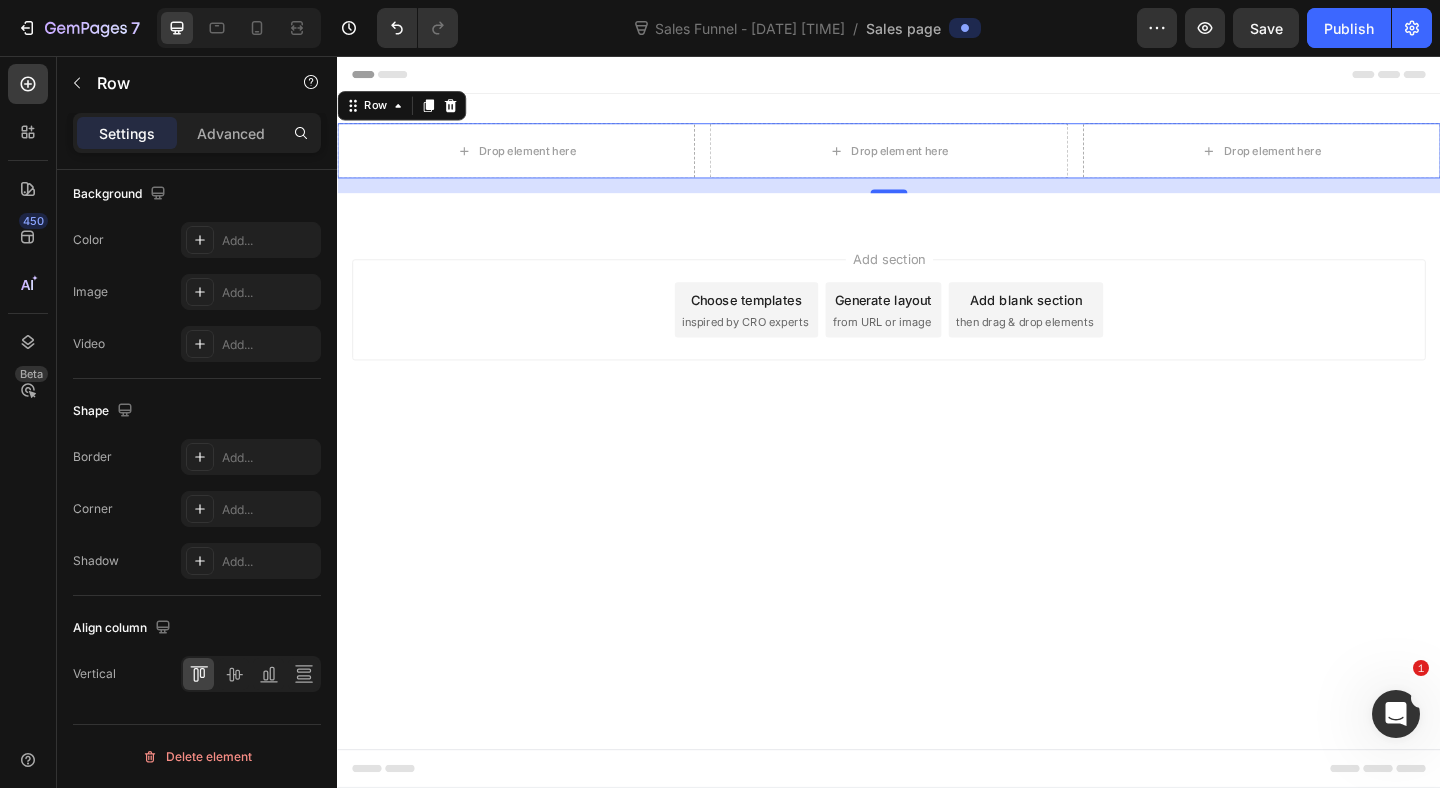 scroll, scrollTop: 0, scrollLeft: 0, axis: both 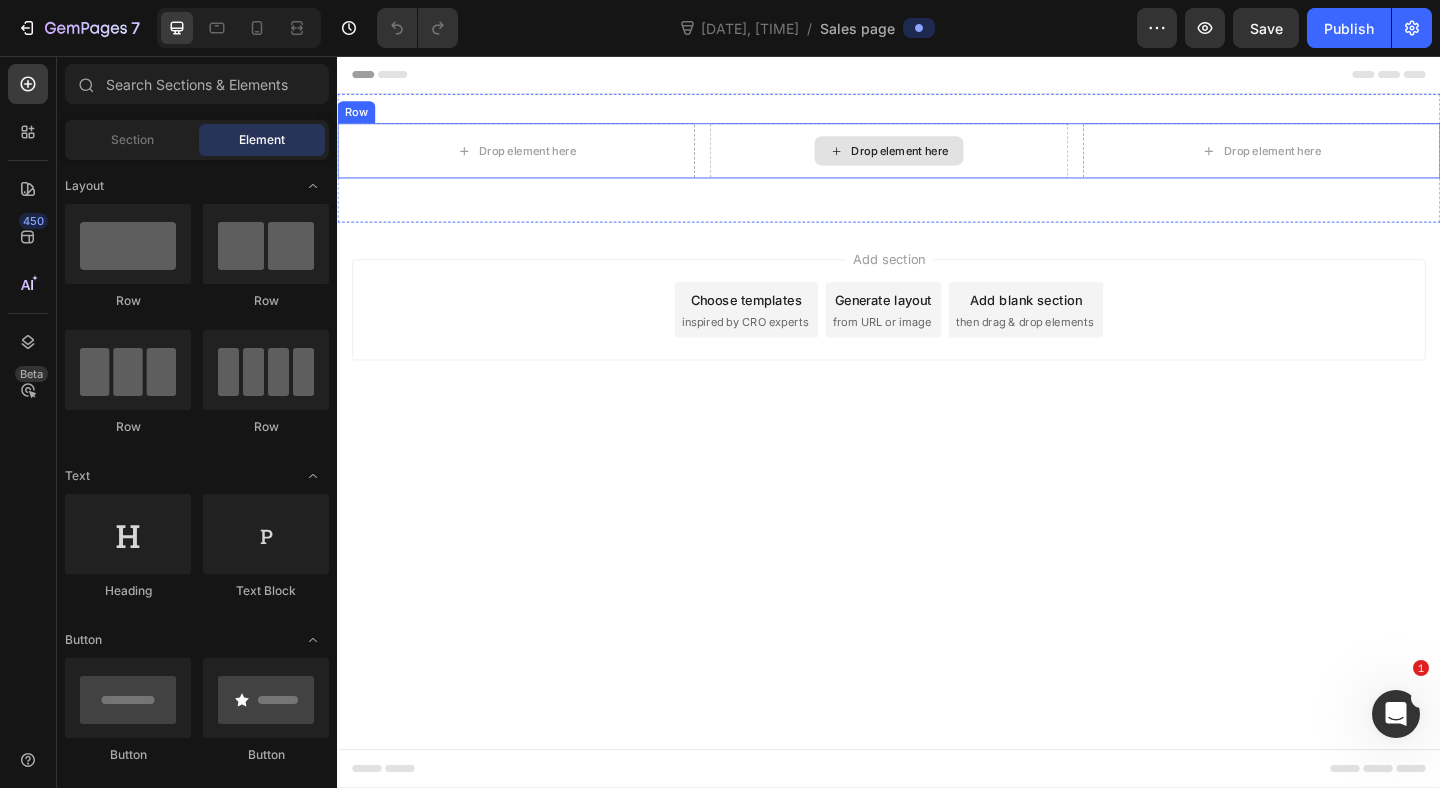 click on "Drop element here" at bounding box center [936, 159] 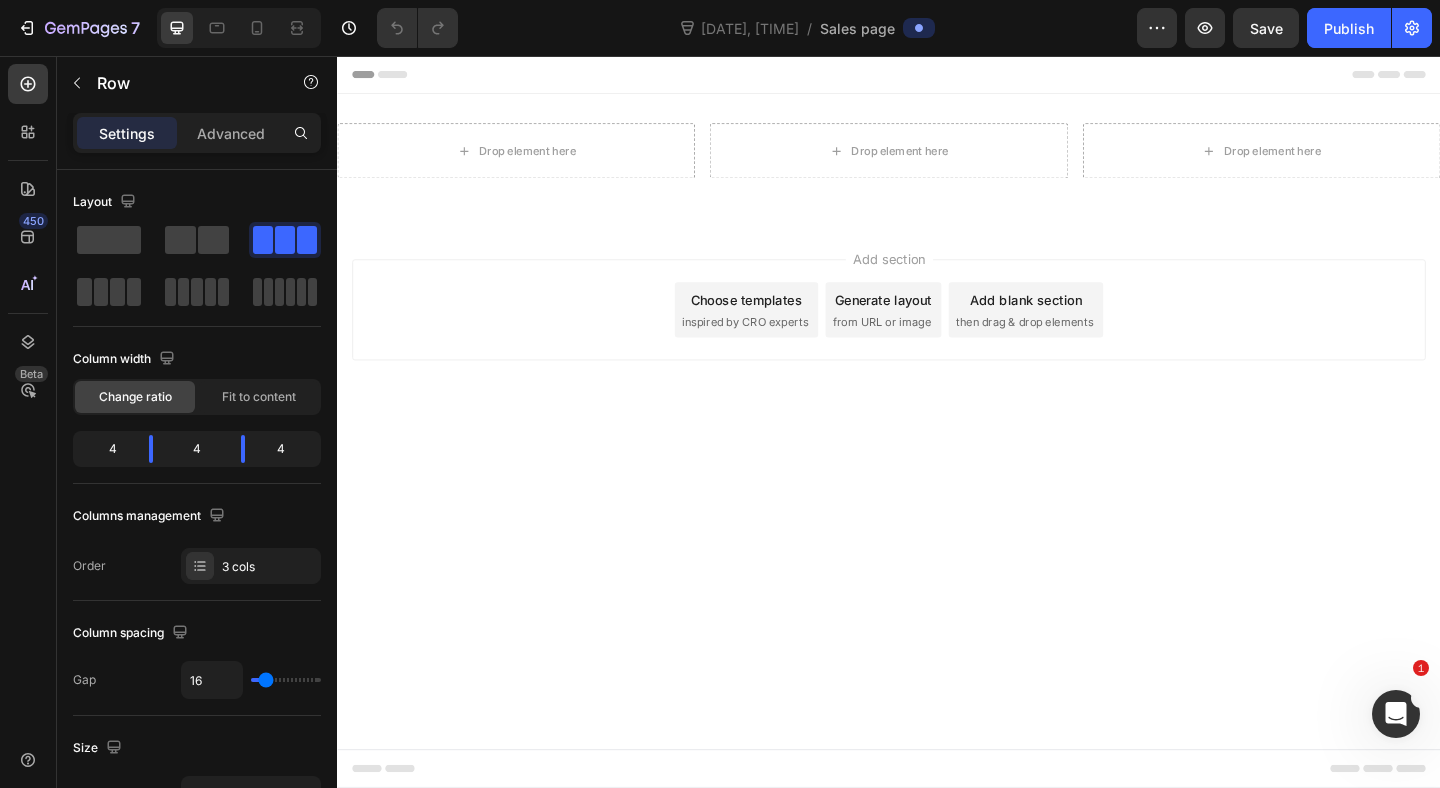 click on "Add section Choose templates inspired by CRO experts Generate layout from URL or image Add blank section then drag & drop elements" at bounding box center [937, 332] 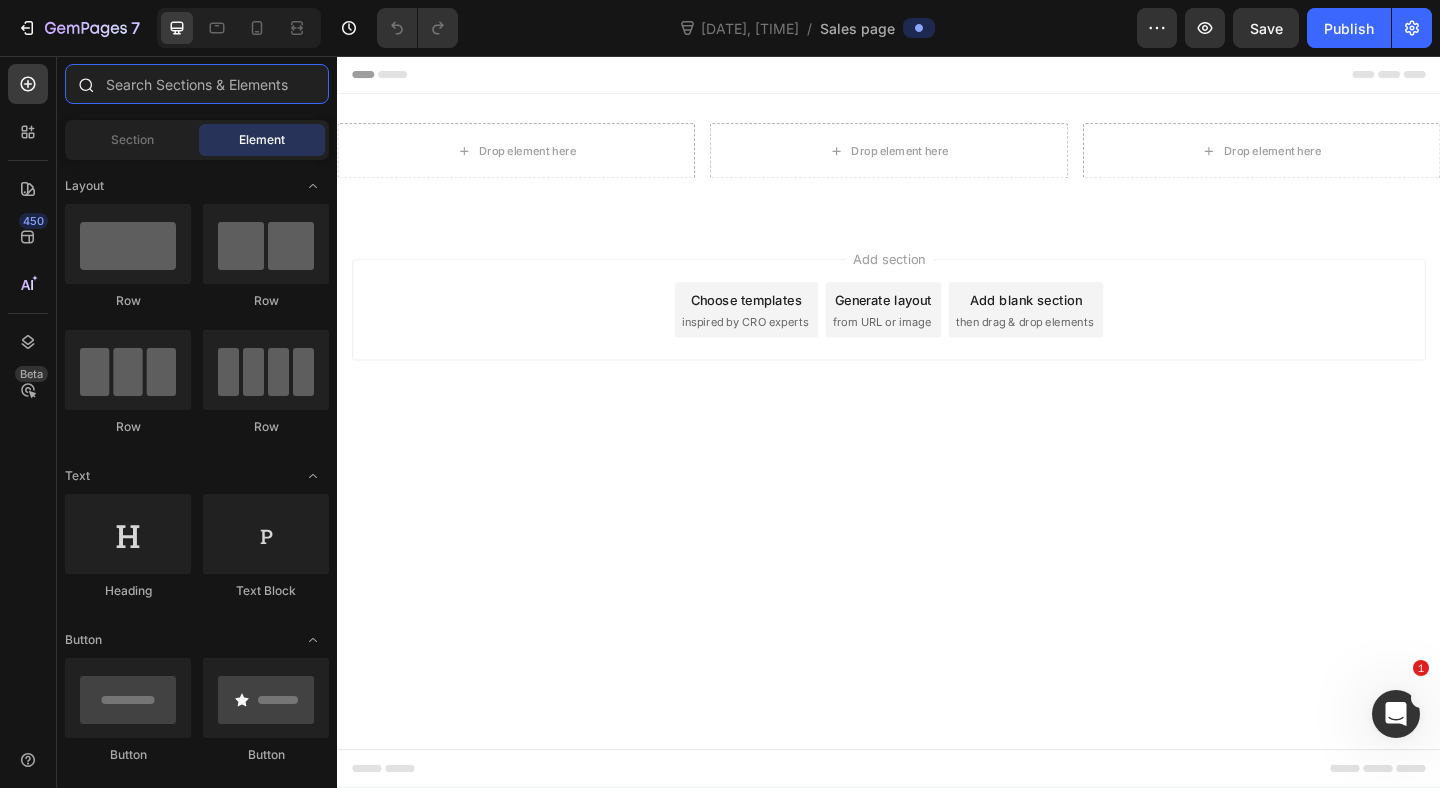 click at bounding box center (197, 84) 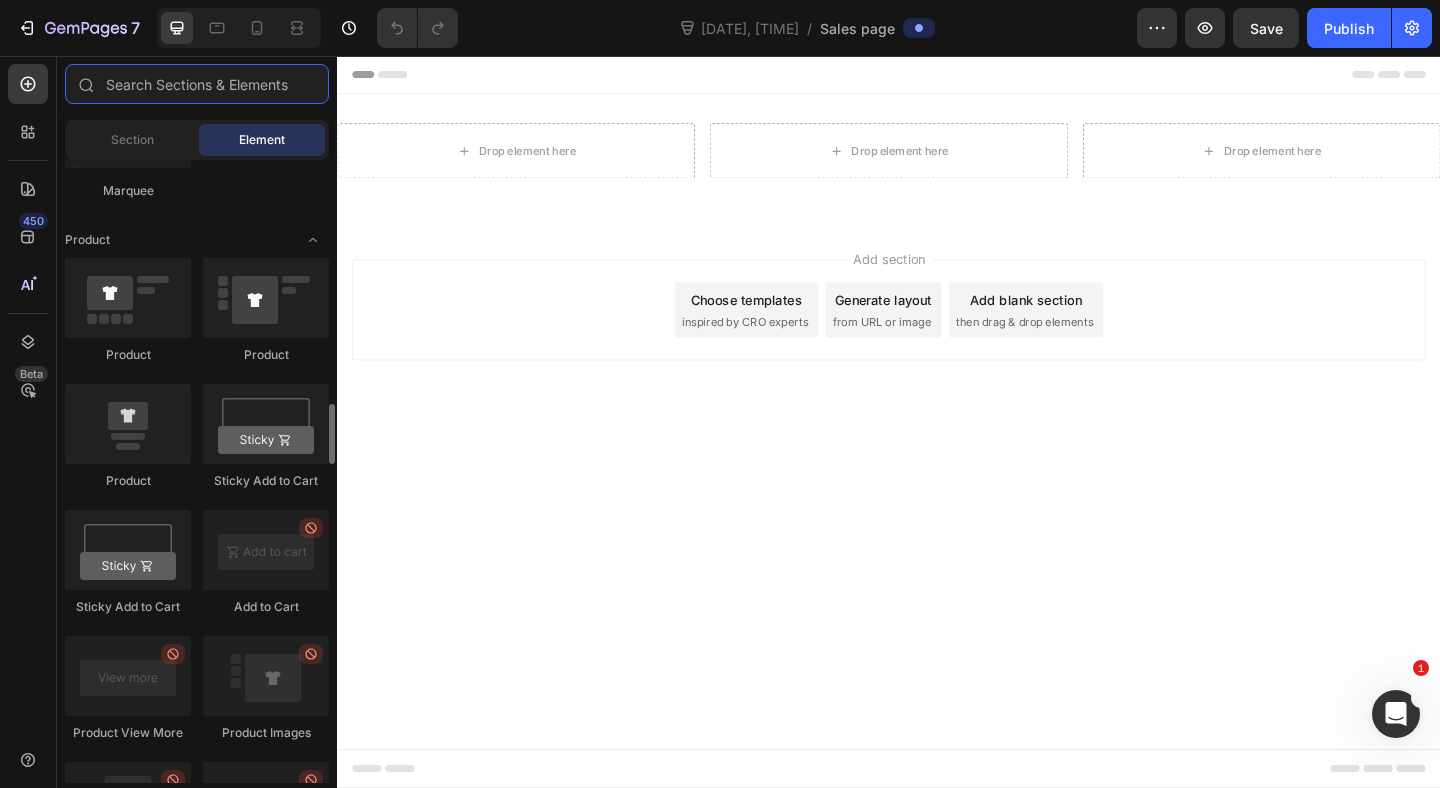 scroll, scrollTop: 2377, scrollLeft: 0, axis: vertical 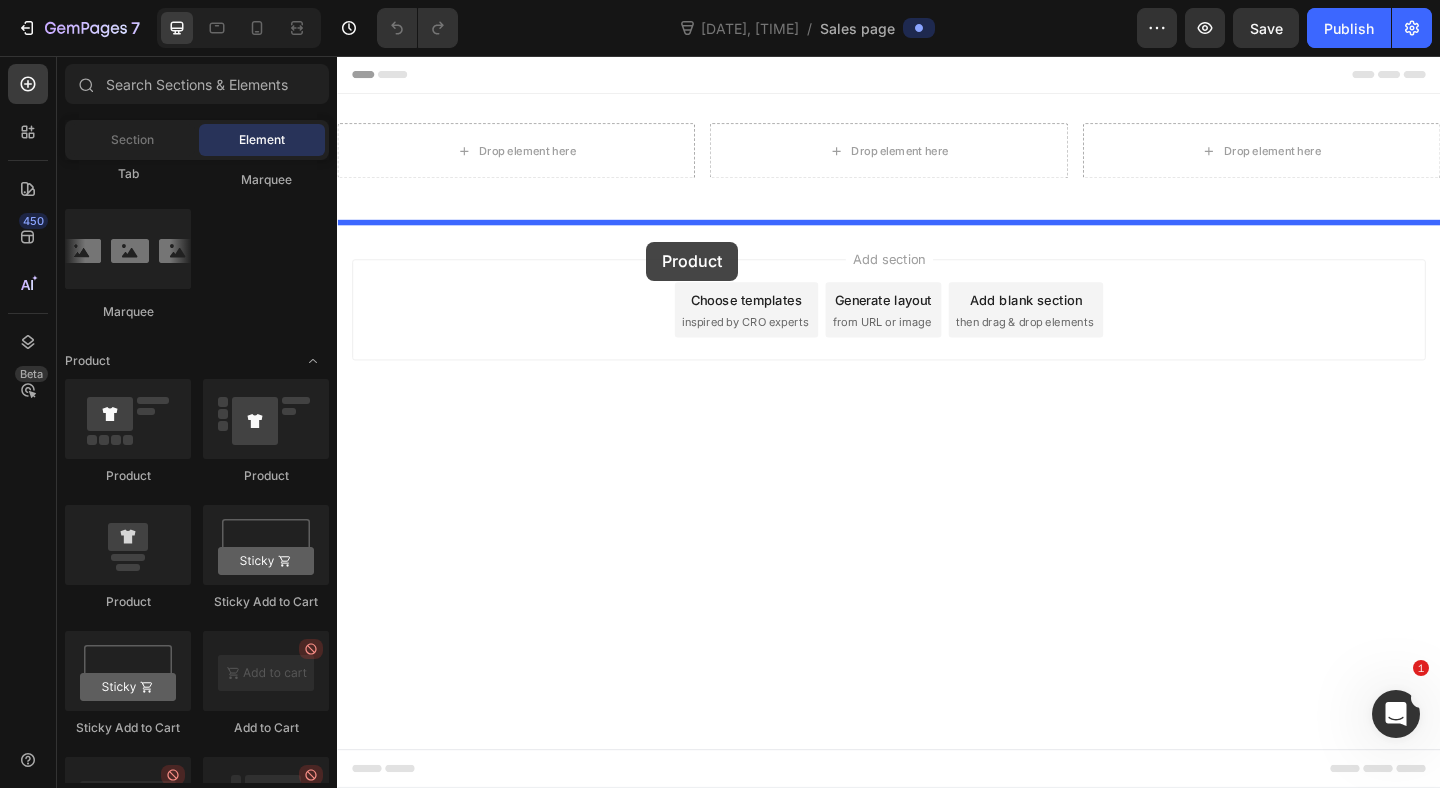 drag, startPoint x: 661, startPoint y: 463, endPoint x: 673, endPoint y: 258, distance: 205.35092 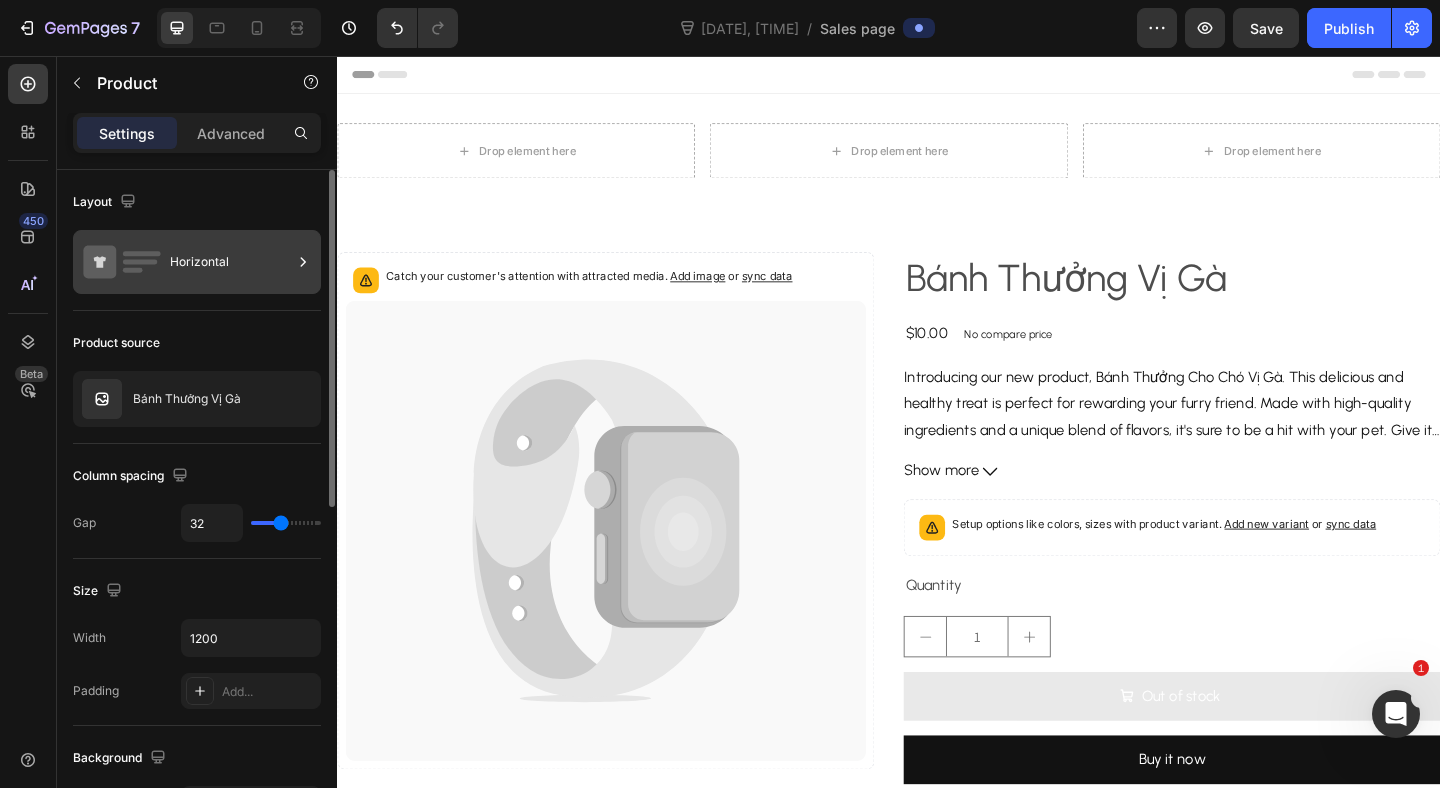 click on "Horizontal" at bounding box center (197, 262) 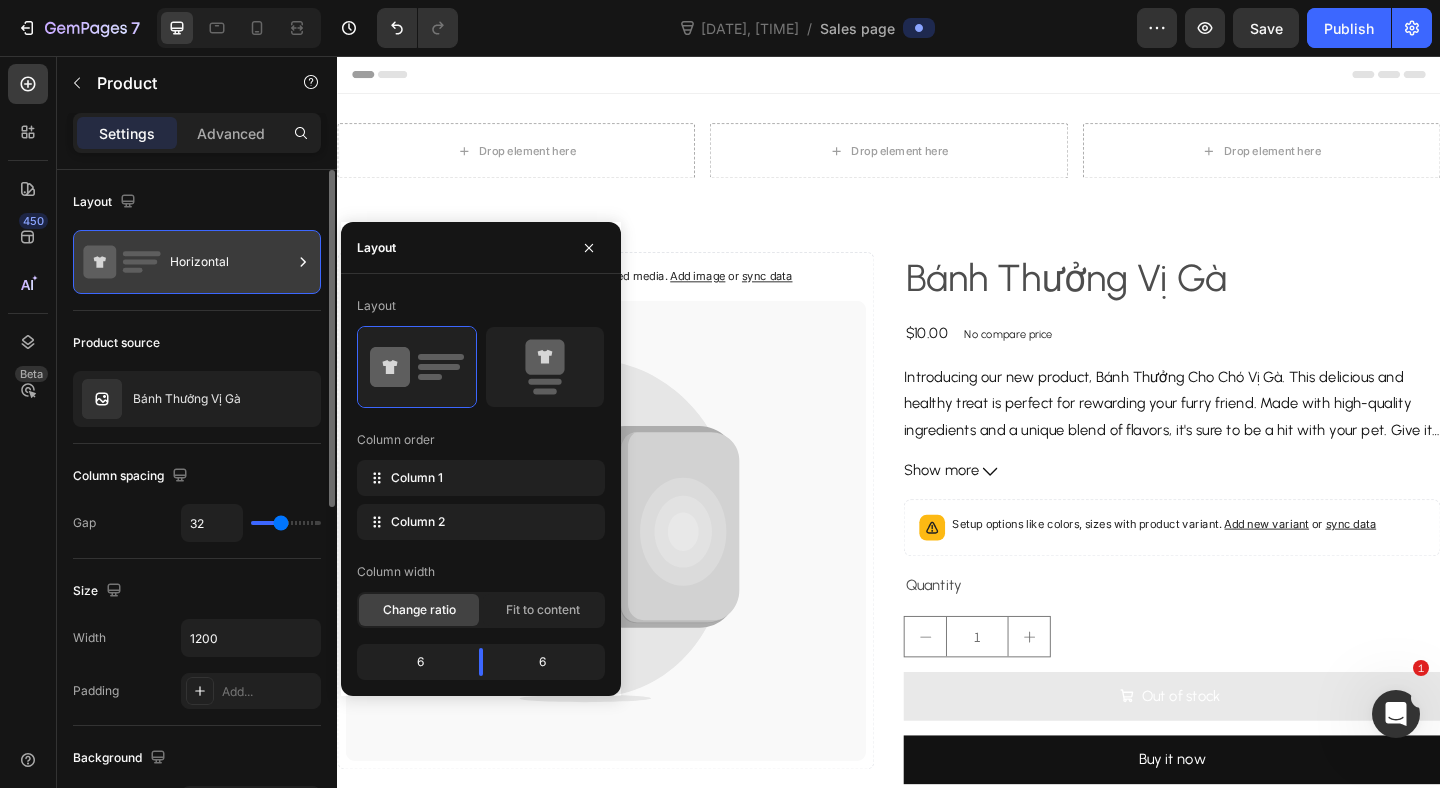 click on "Horizontal" at bounding box center [197, 262] 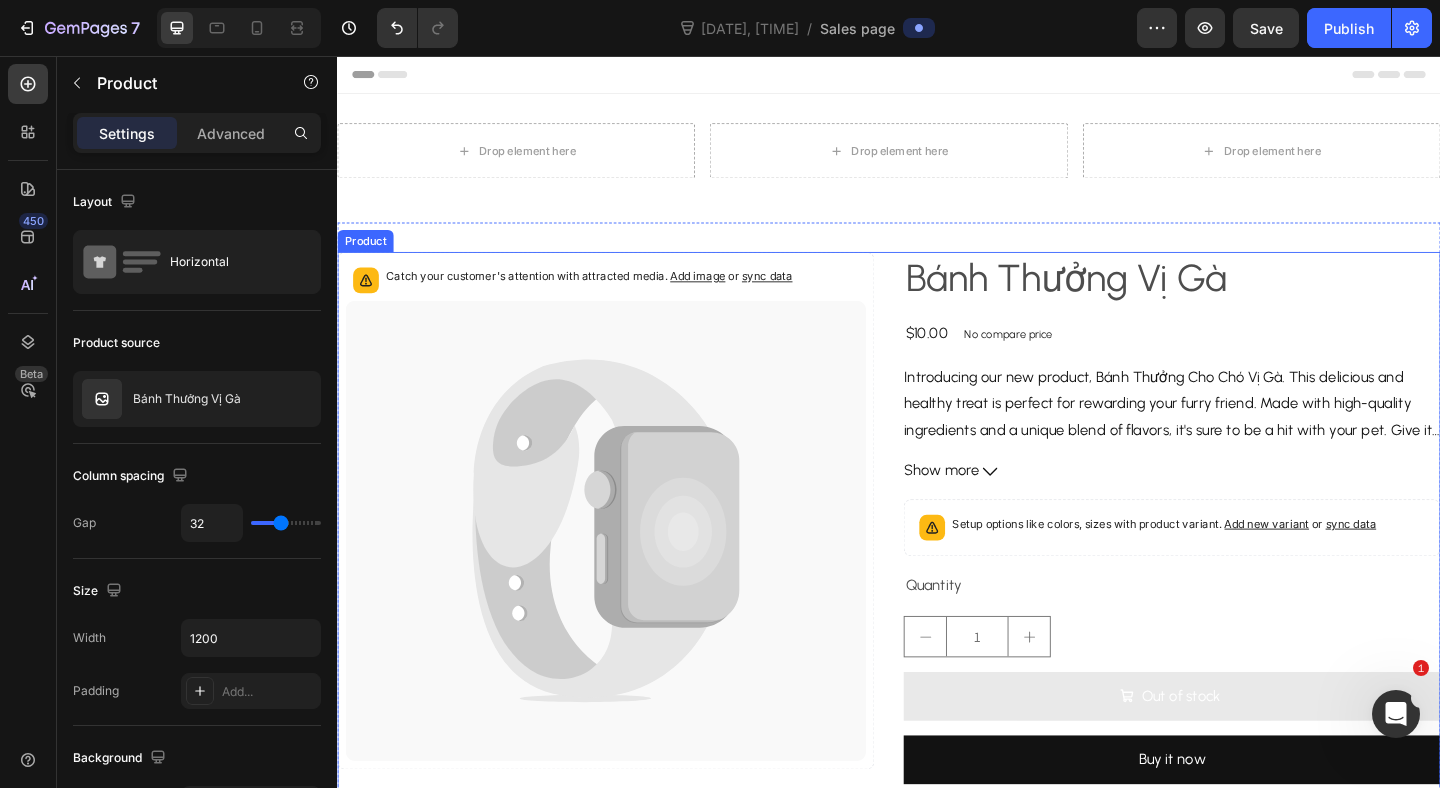click on "Product Images Bánh Thưởng Vị Gà Product Title $10.00 Product Price Product Price No compare price Product Price Row Introducing our new product, Bánh Thưởng Cho Chó Vị Gà. This delicious and healthy treat is perfect for rewarding your furry friend. Made with high-quality ingredients and a unique blend of flavors, it's sure to be a hit with your pet. Give it a try today! Show more
Product Description Setup options like colors, sizes with product variant.       Add new variant   or   sync data Product Variants & Swatches Quantity Text Block
1
Product Quantity
Out of stock Add to Cart Buy it now Dynamic Checkout Product" at bounding box center (937, 566) 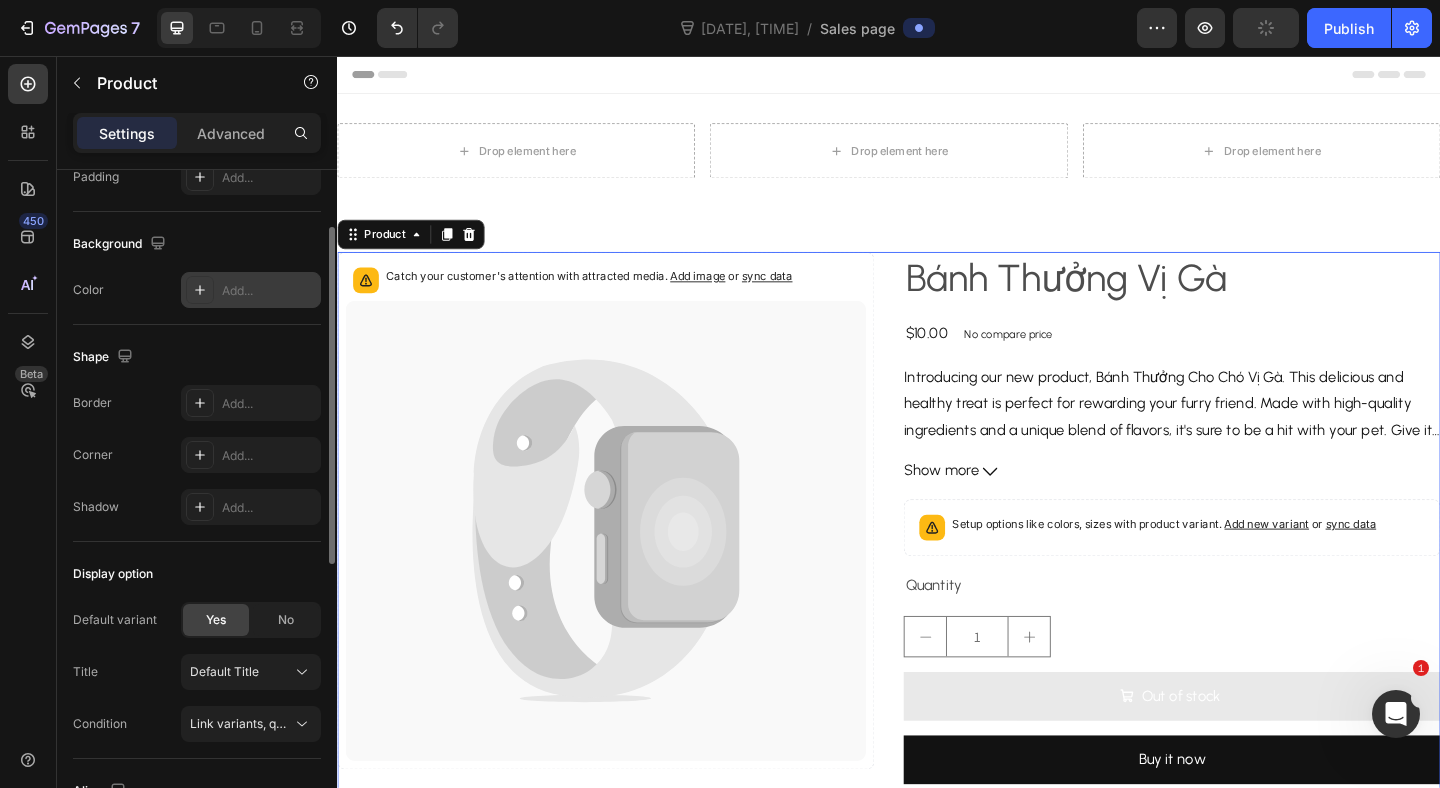 scroll, scrollTop: 381, scrollLeft: 0, axis: vertical 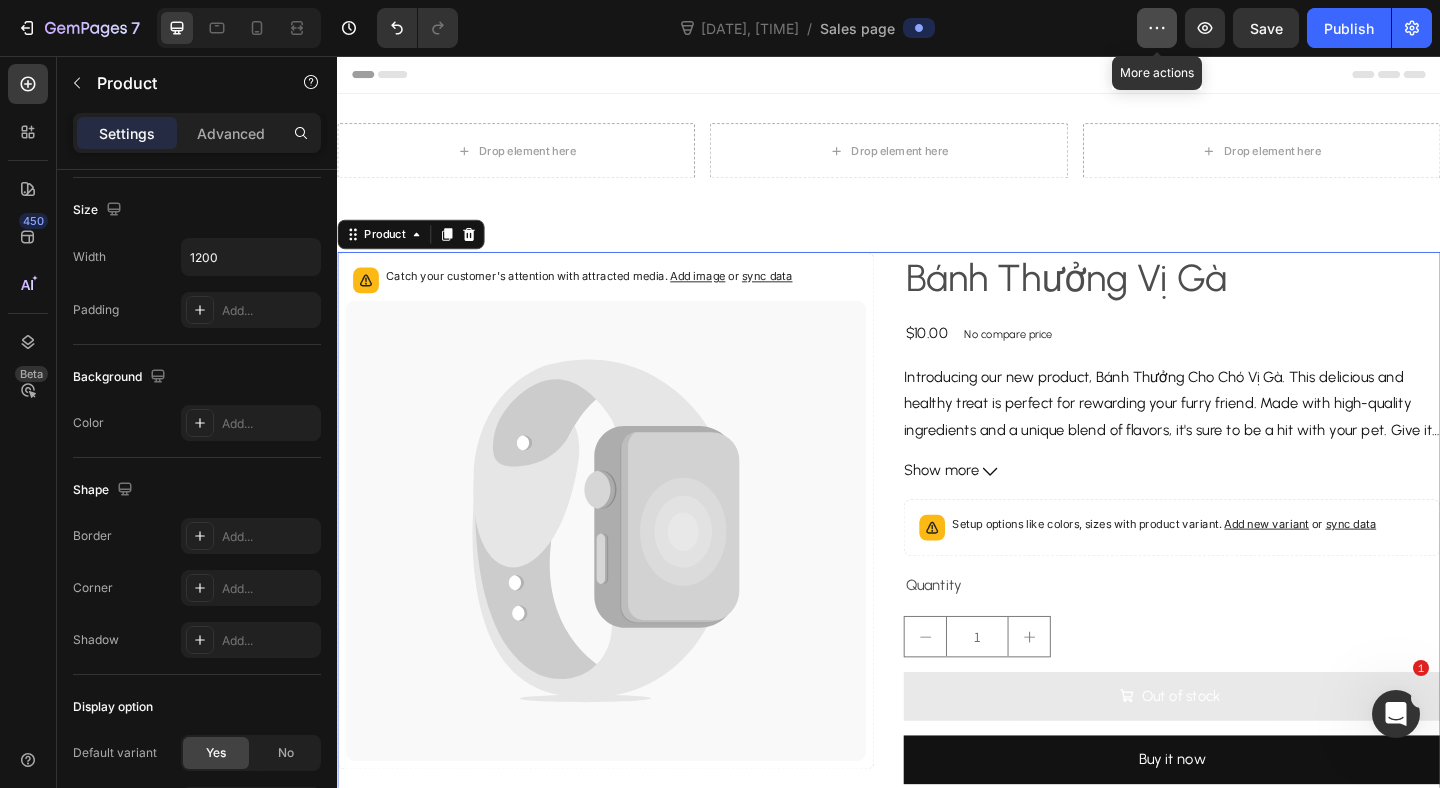 click 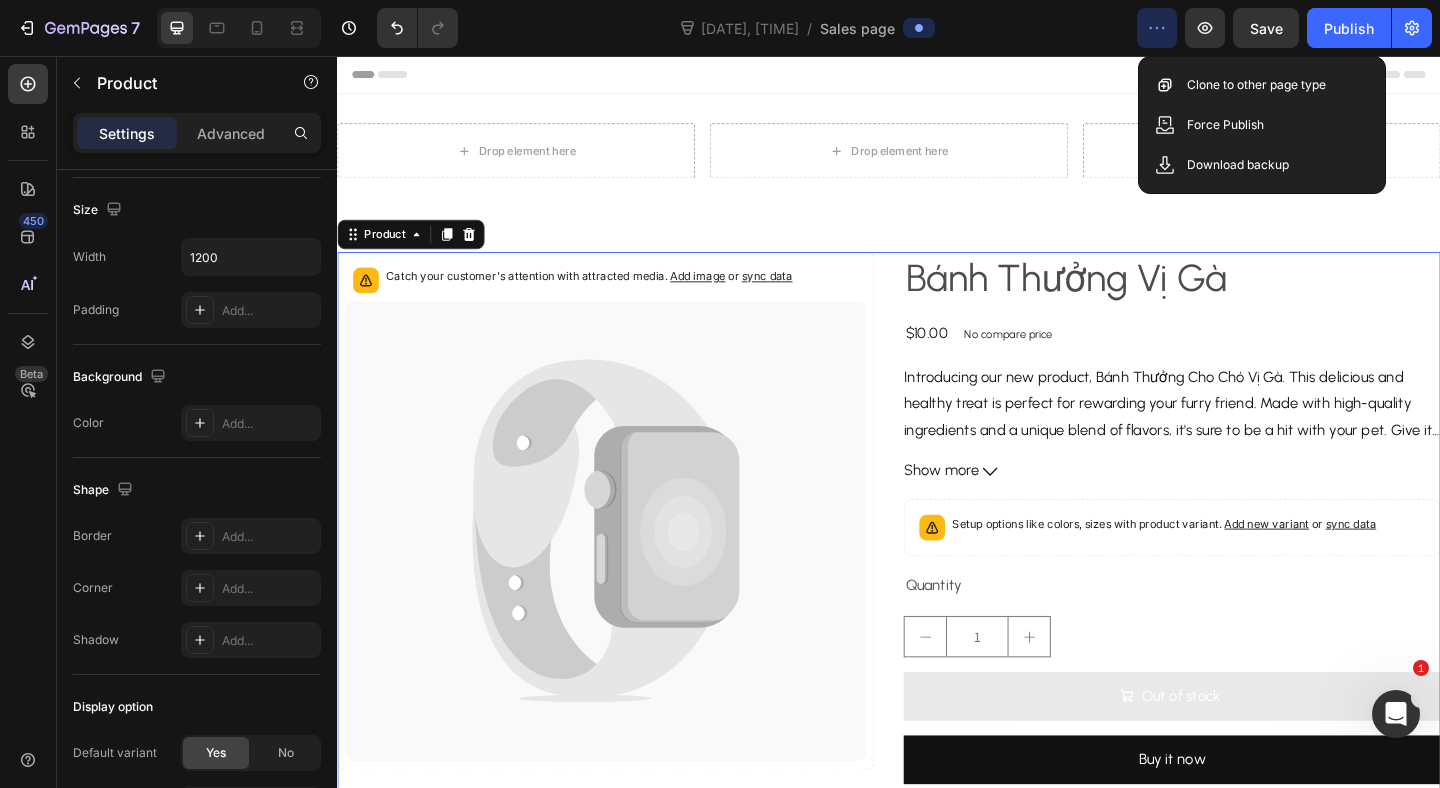 click 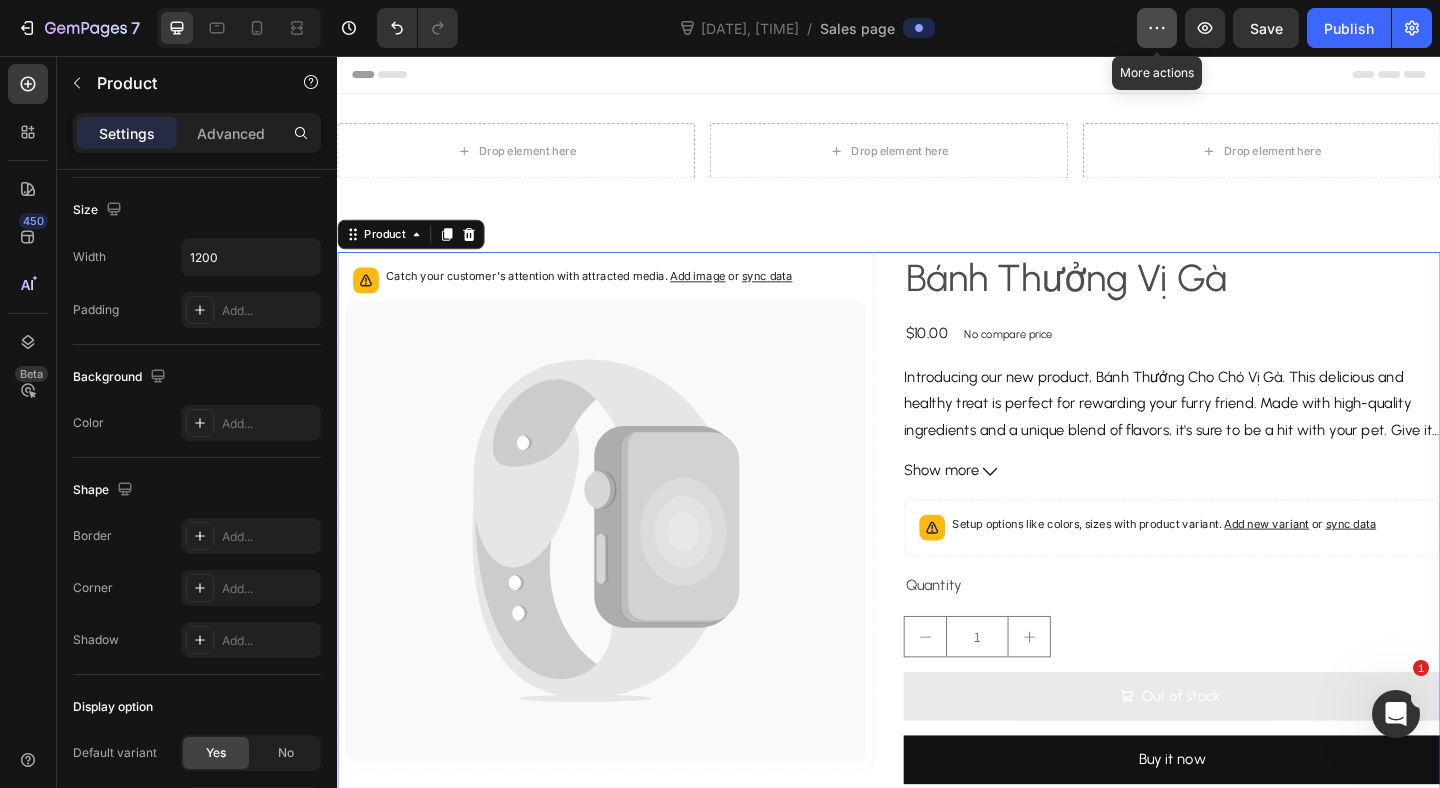 click 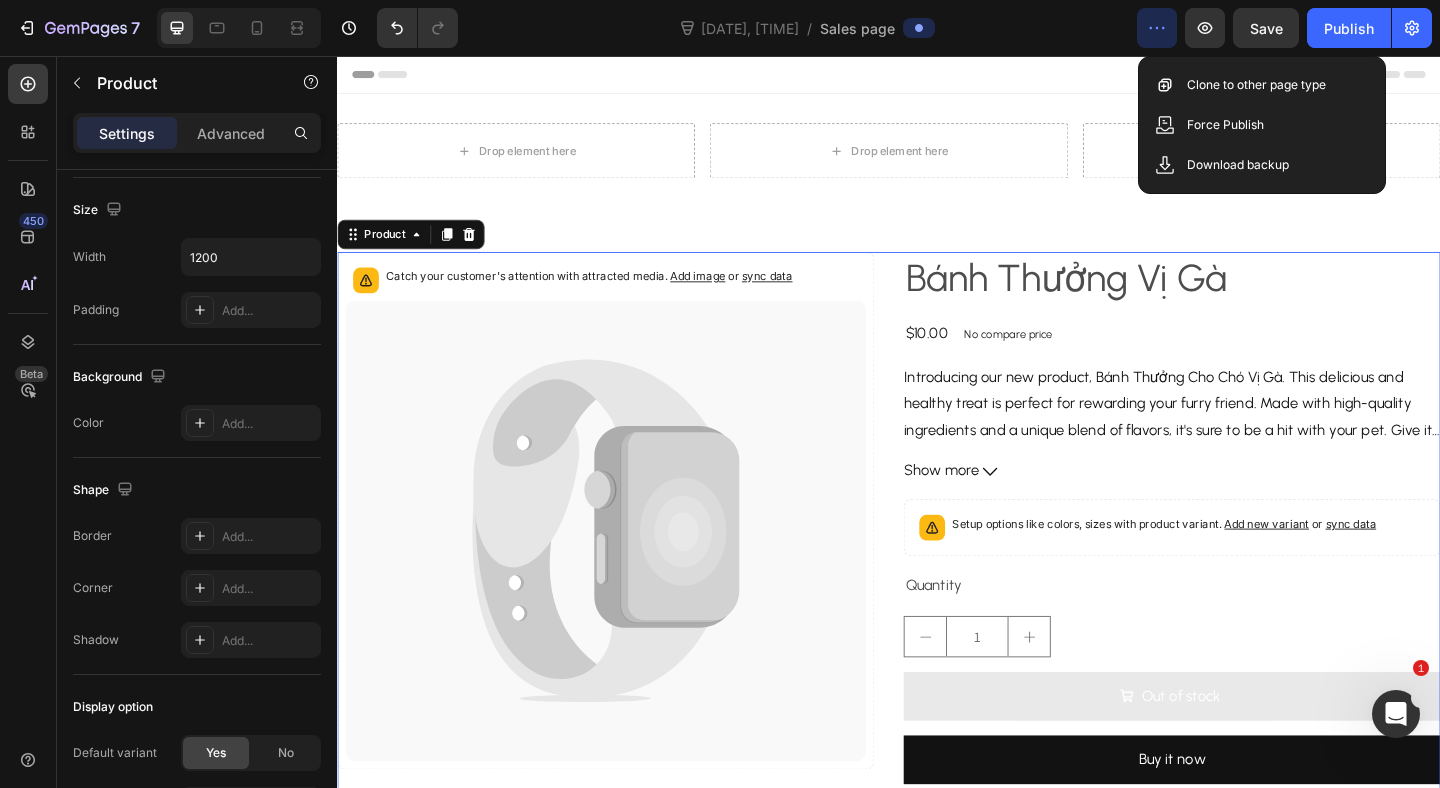 click 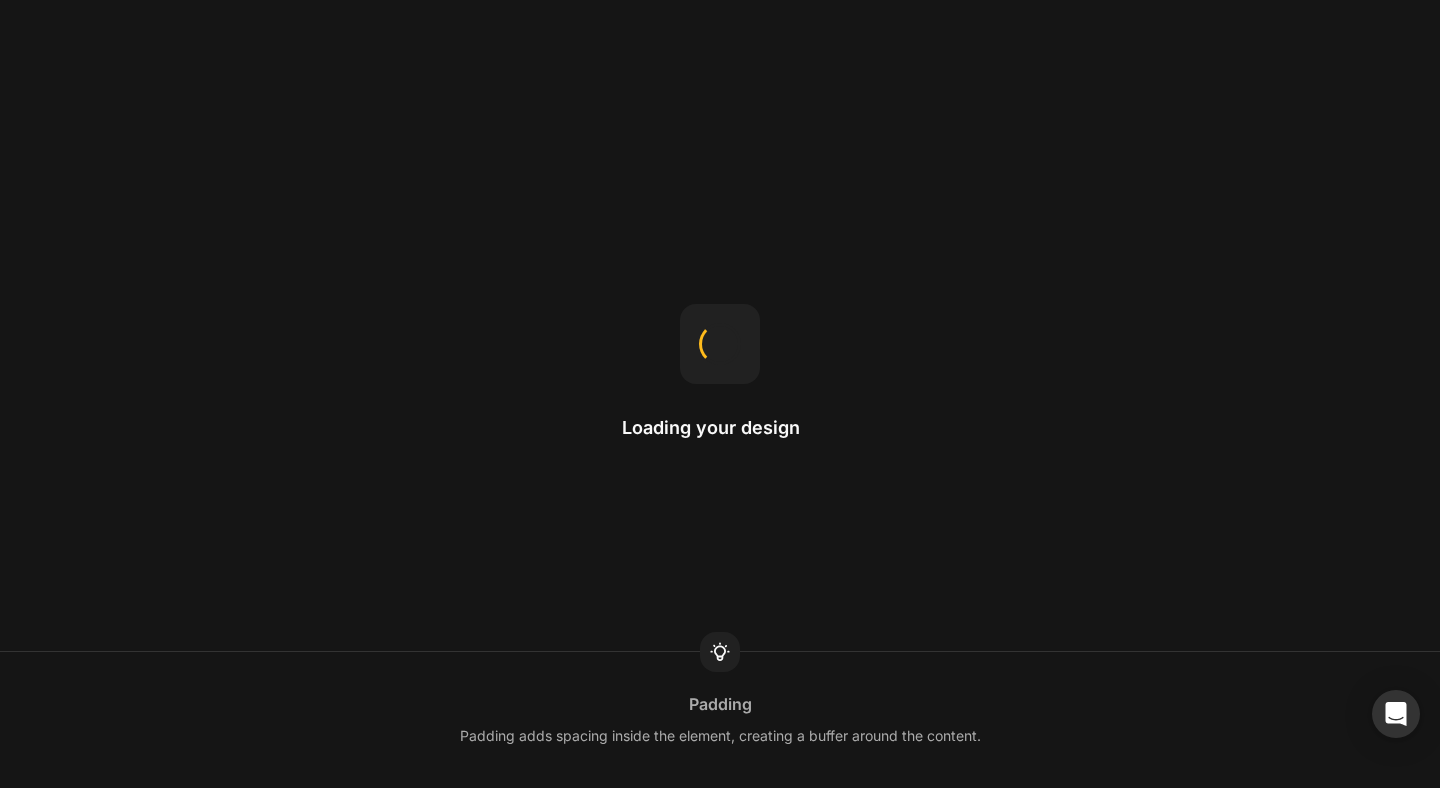 scroll, scrollTop: 0, scrollLeft: 0, axis: both 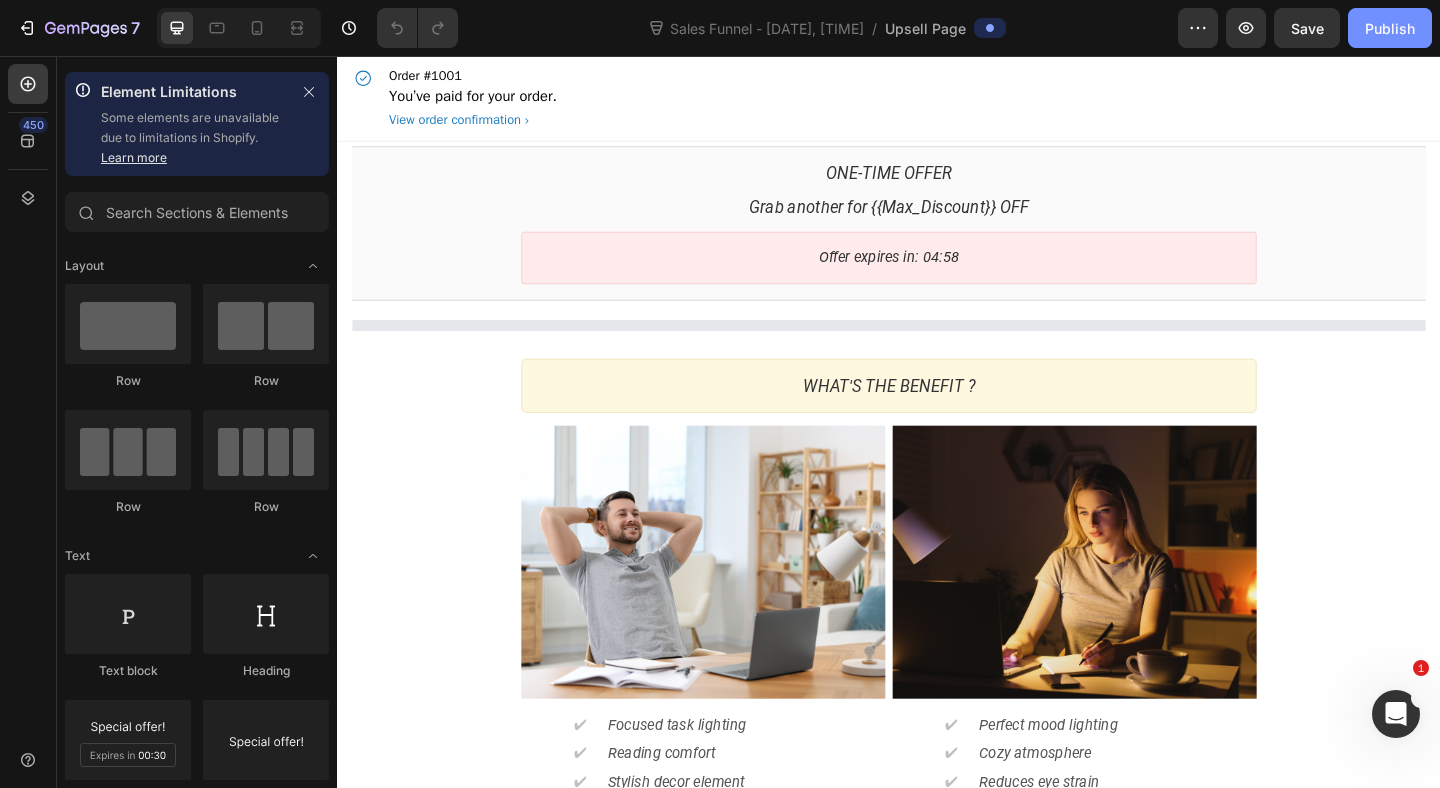click on "Publish" 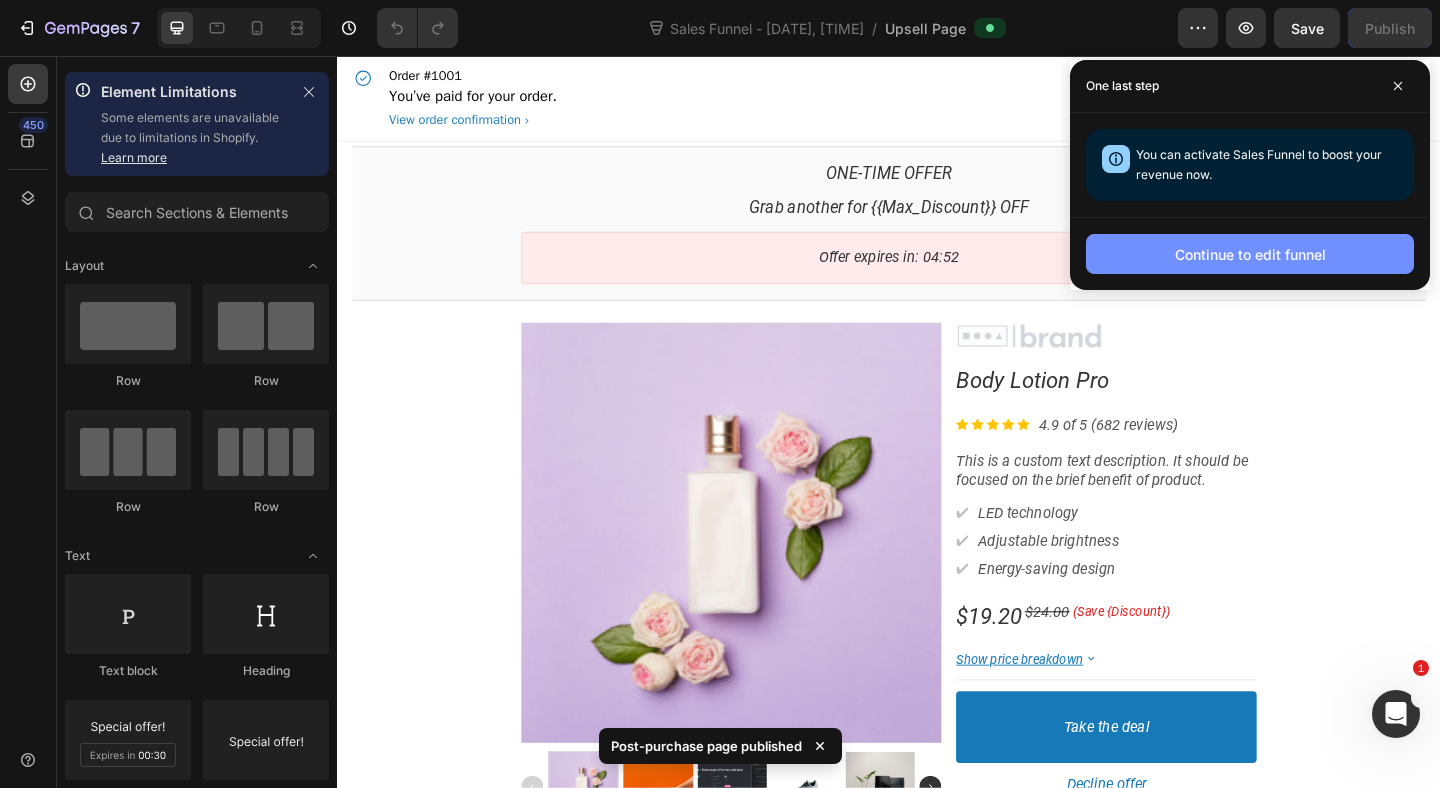 click on "Continue to edit funnel" at bounding box center [1250, 254] 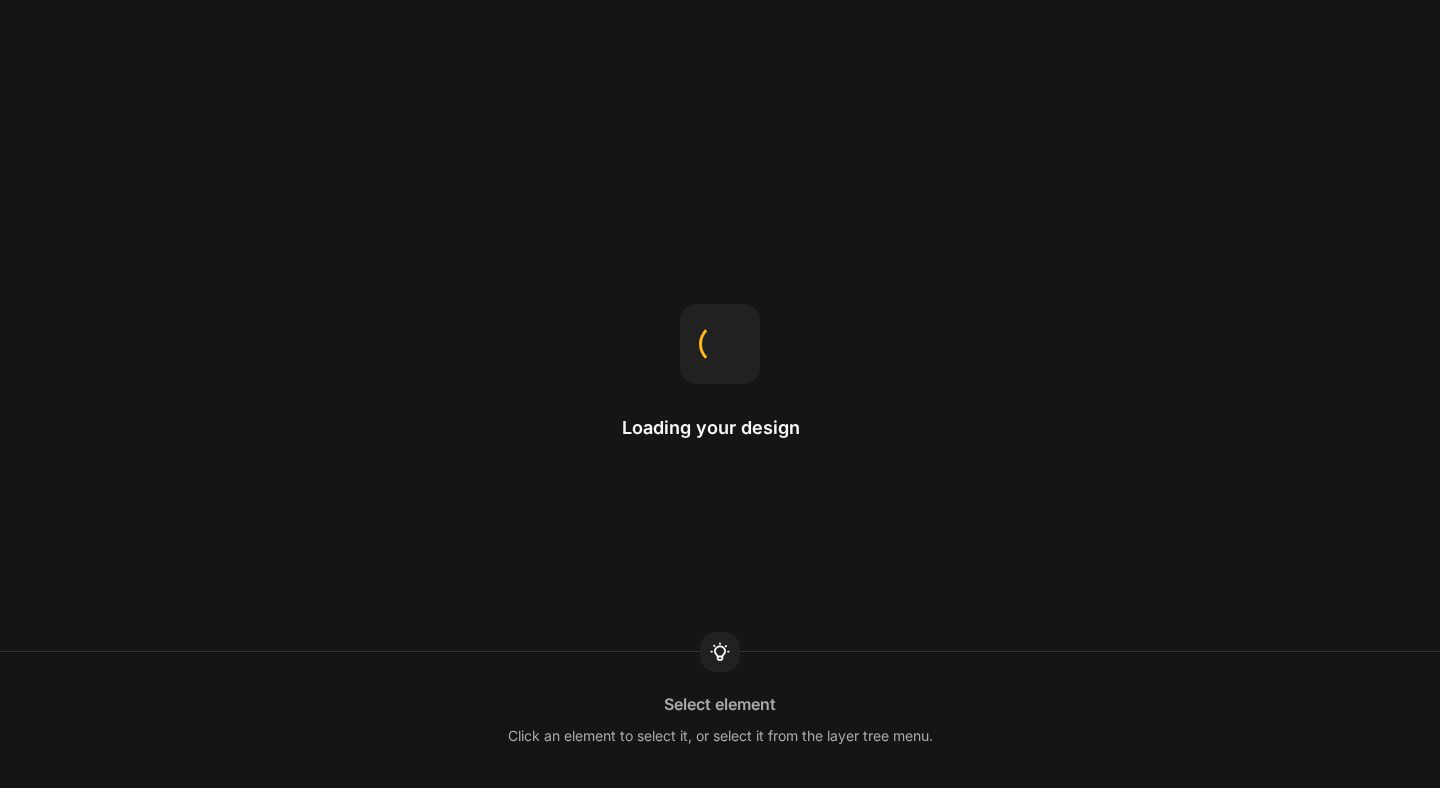 scroll, scrollTop: 0, scrollLeft: 0, axis: both 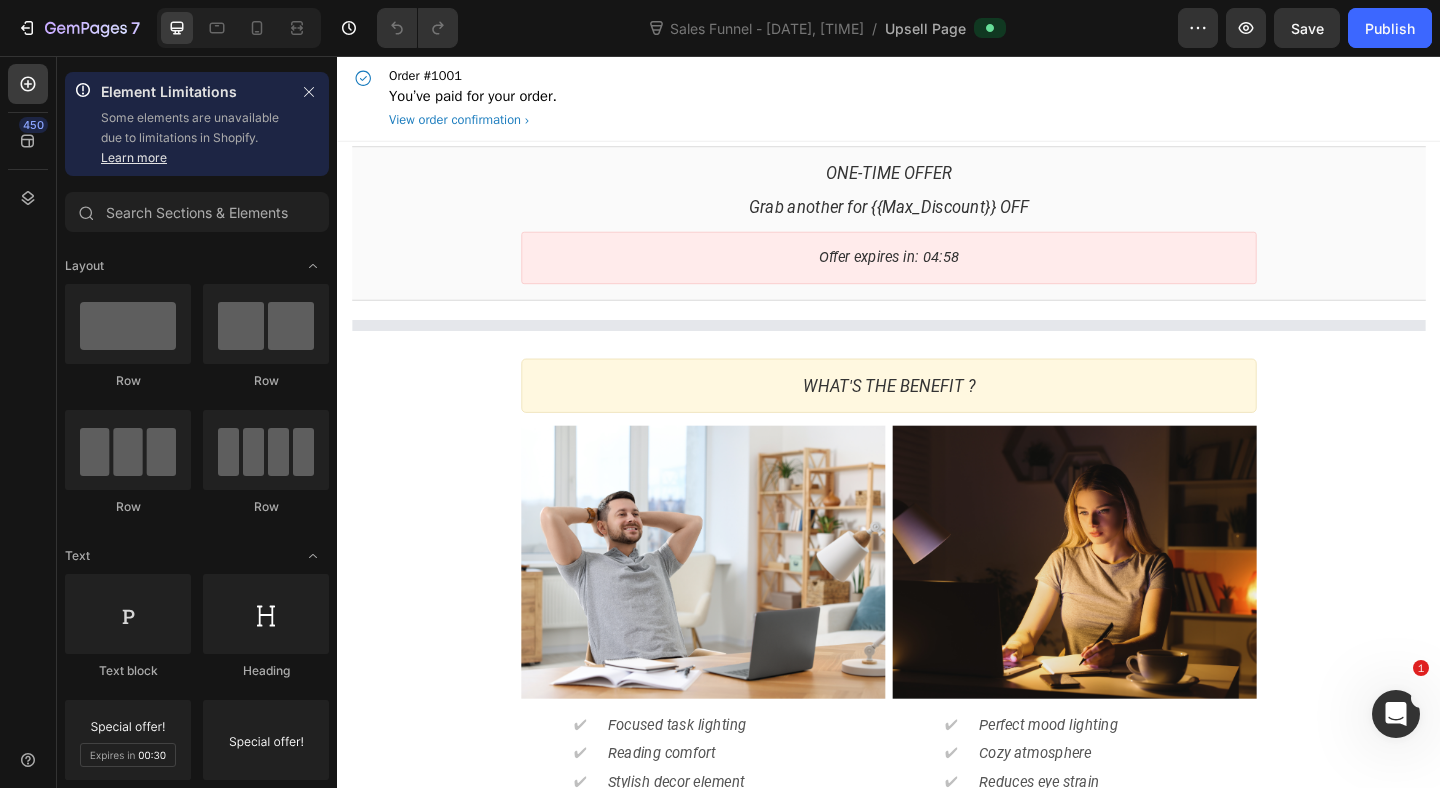 click on "Upsell Page" 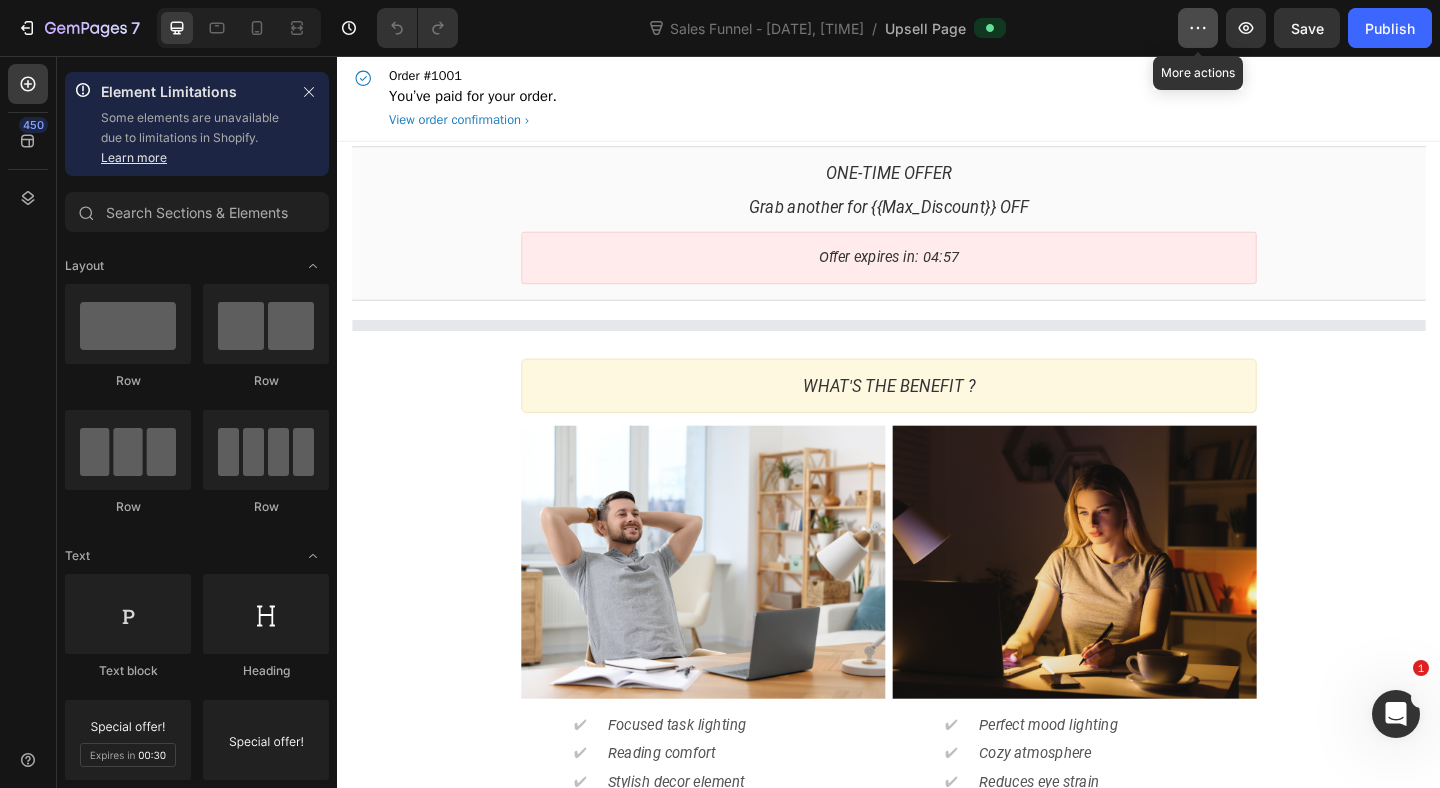 click 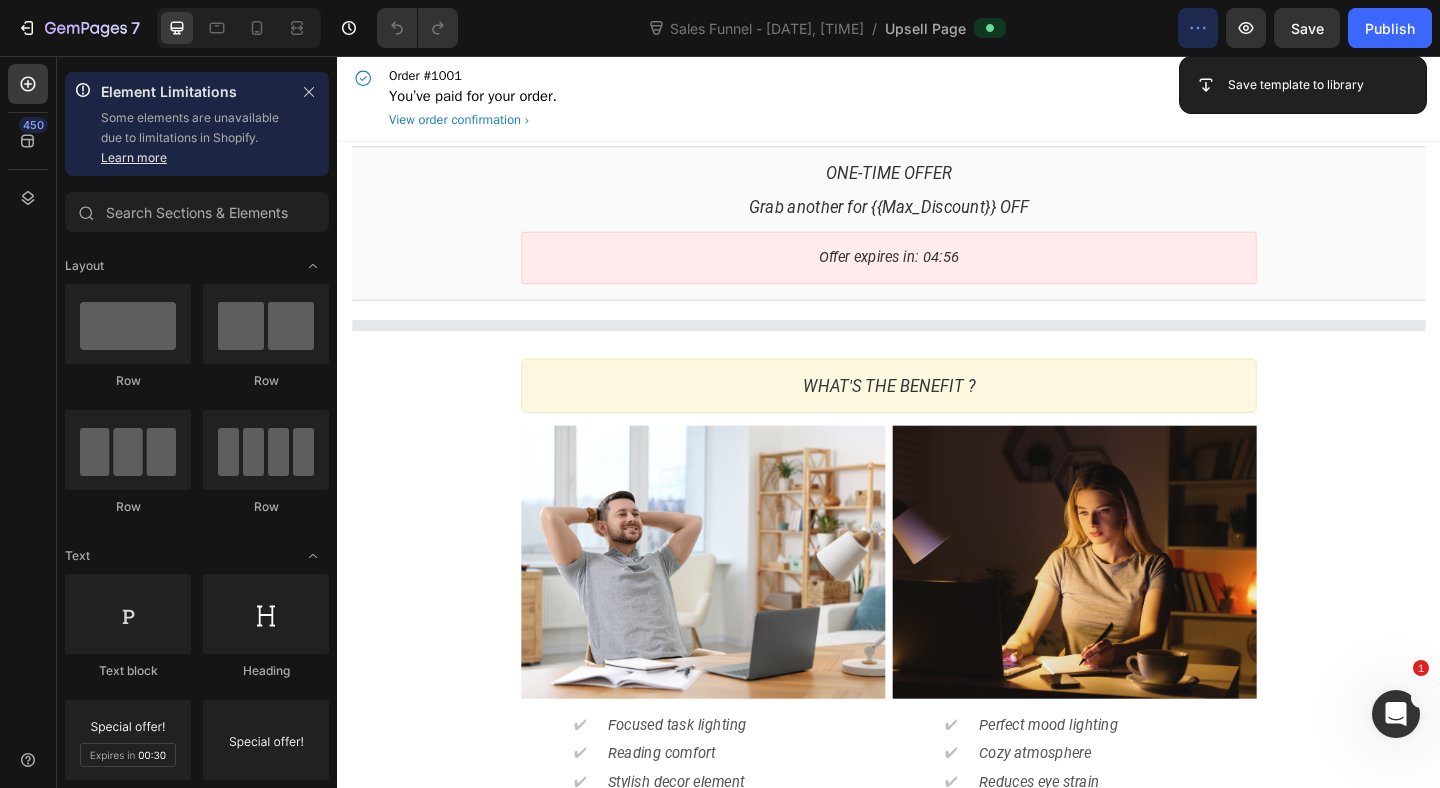 click 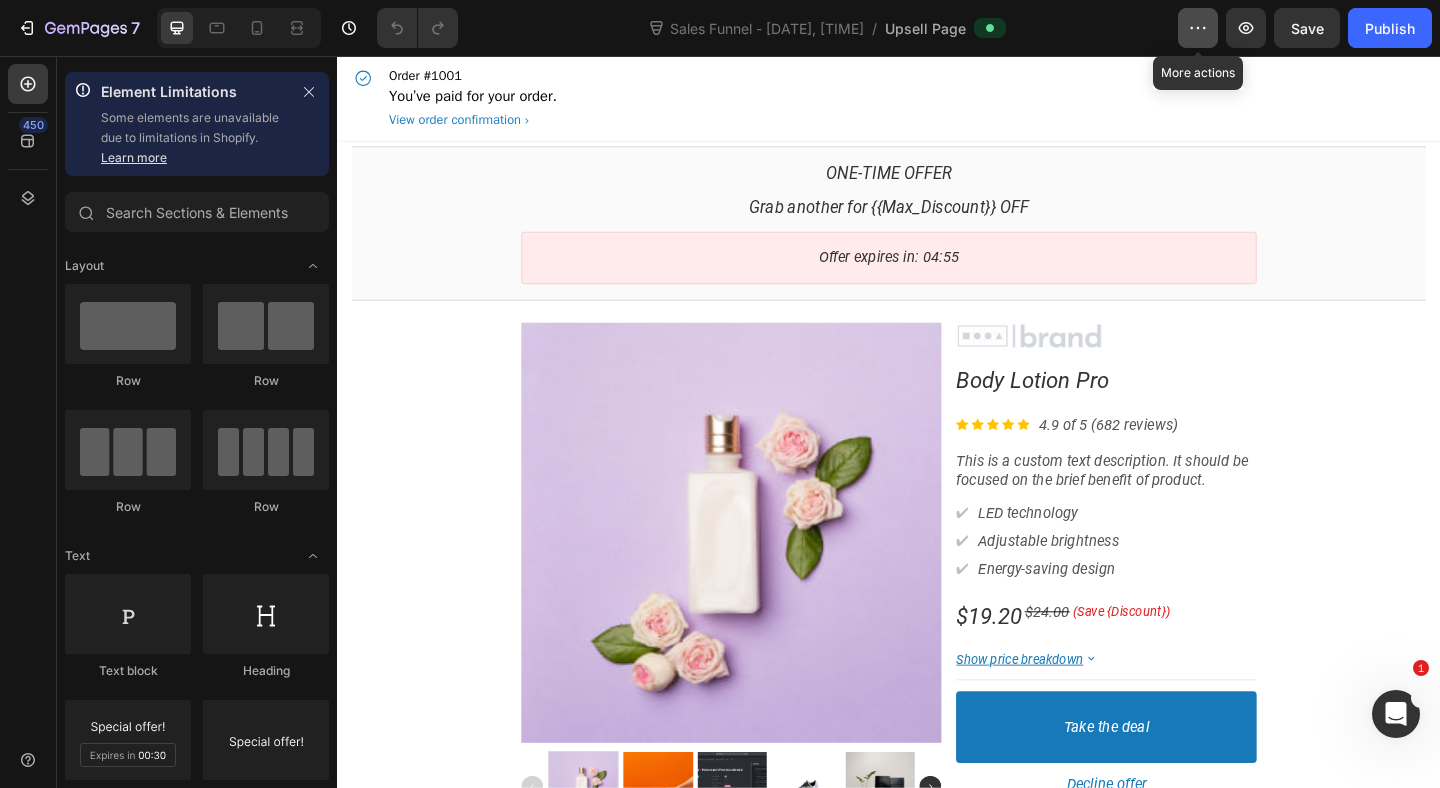 click 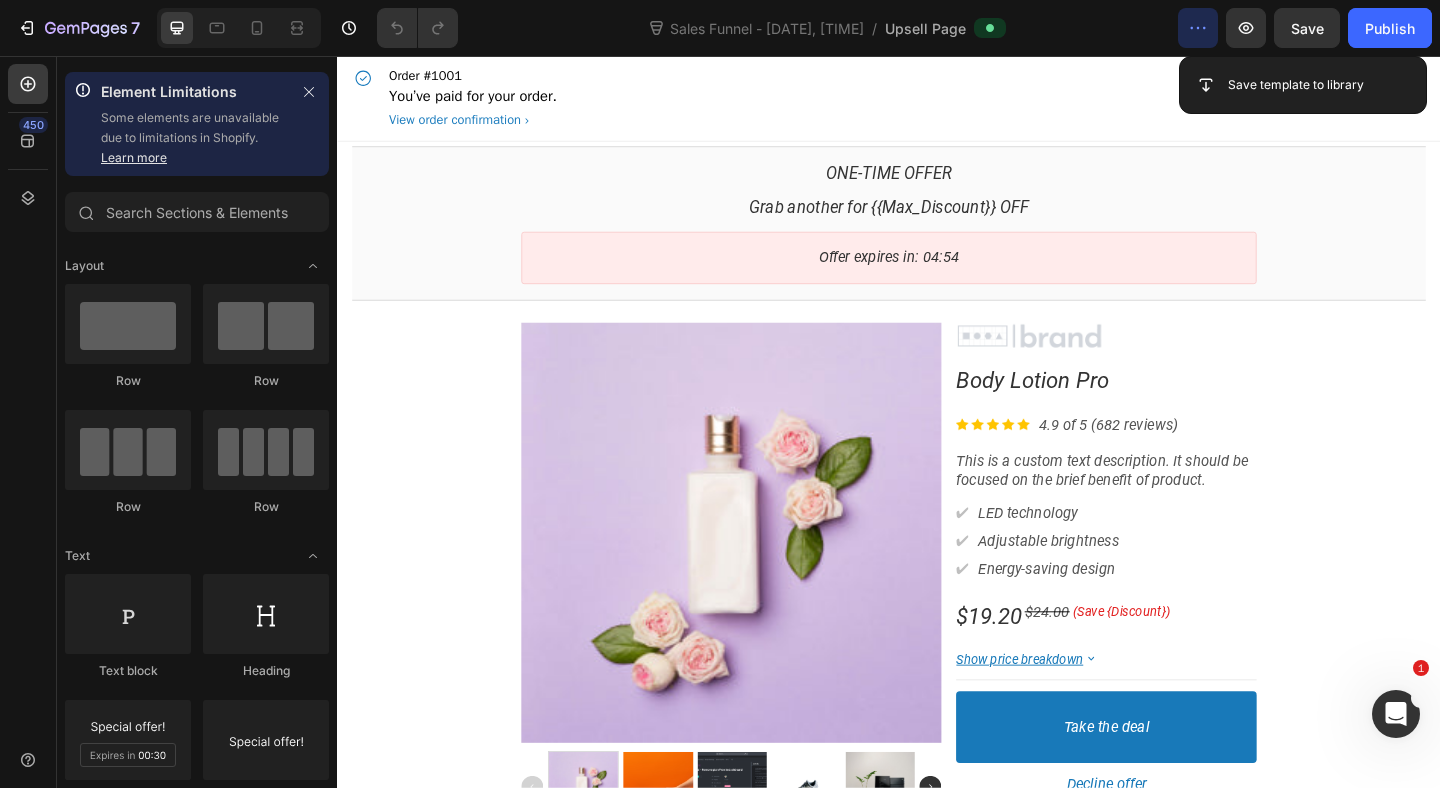 click 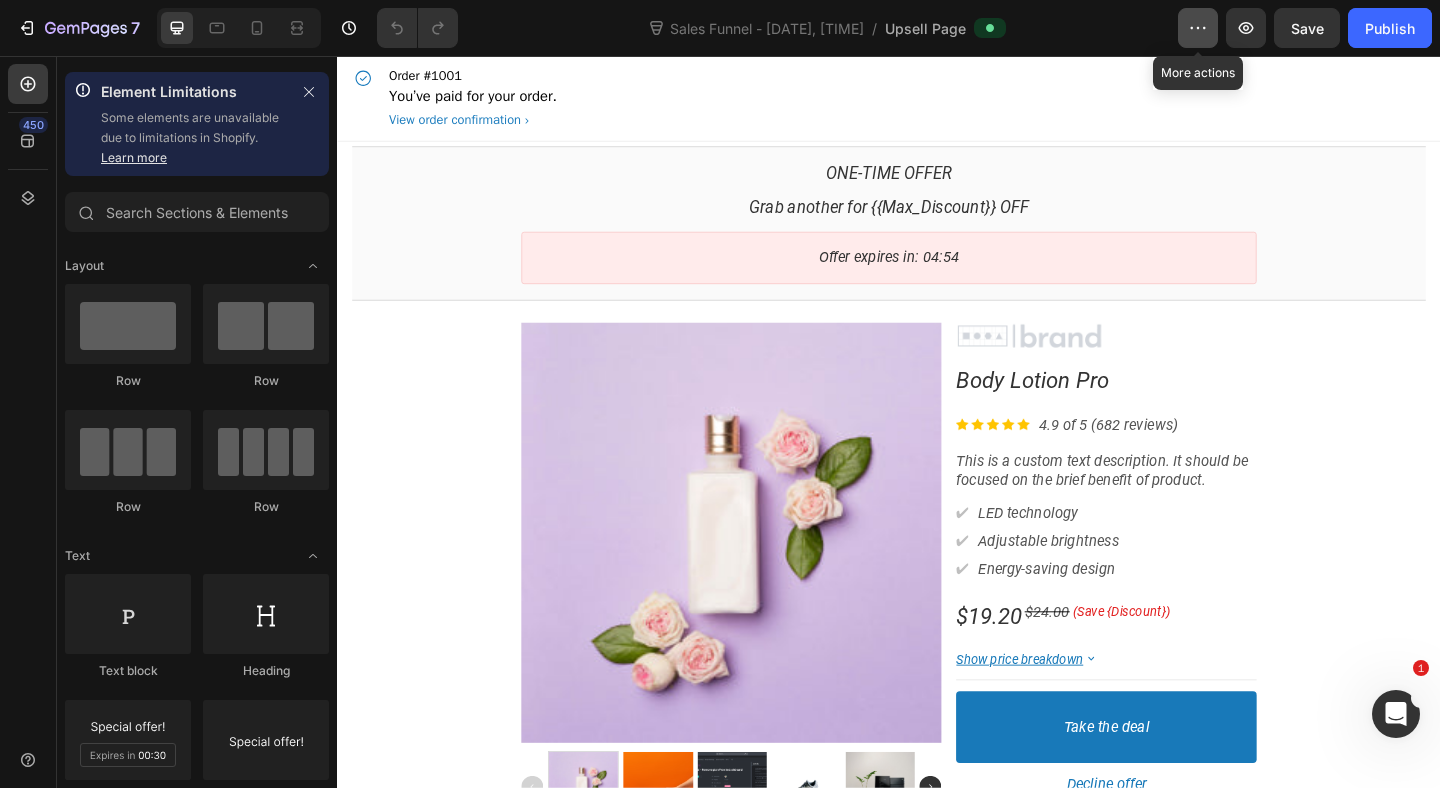 click 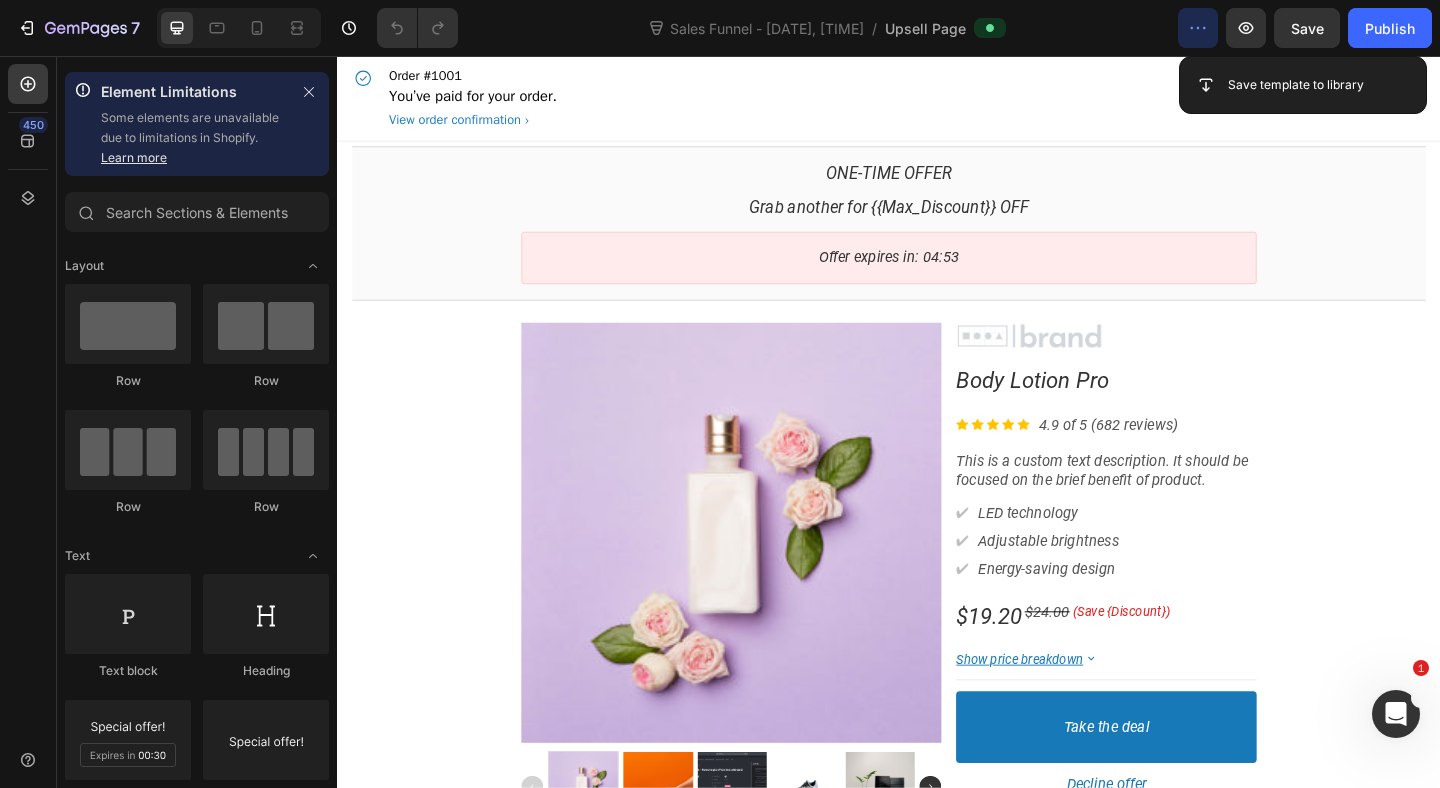 click 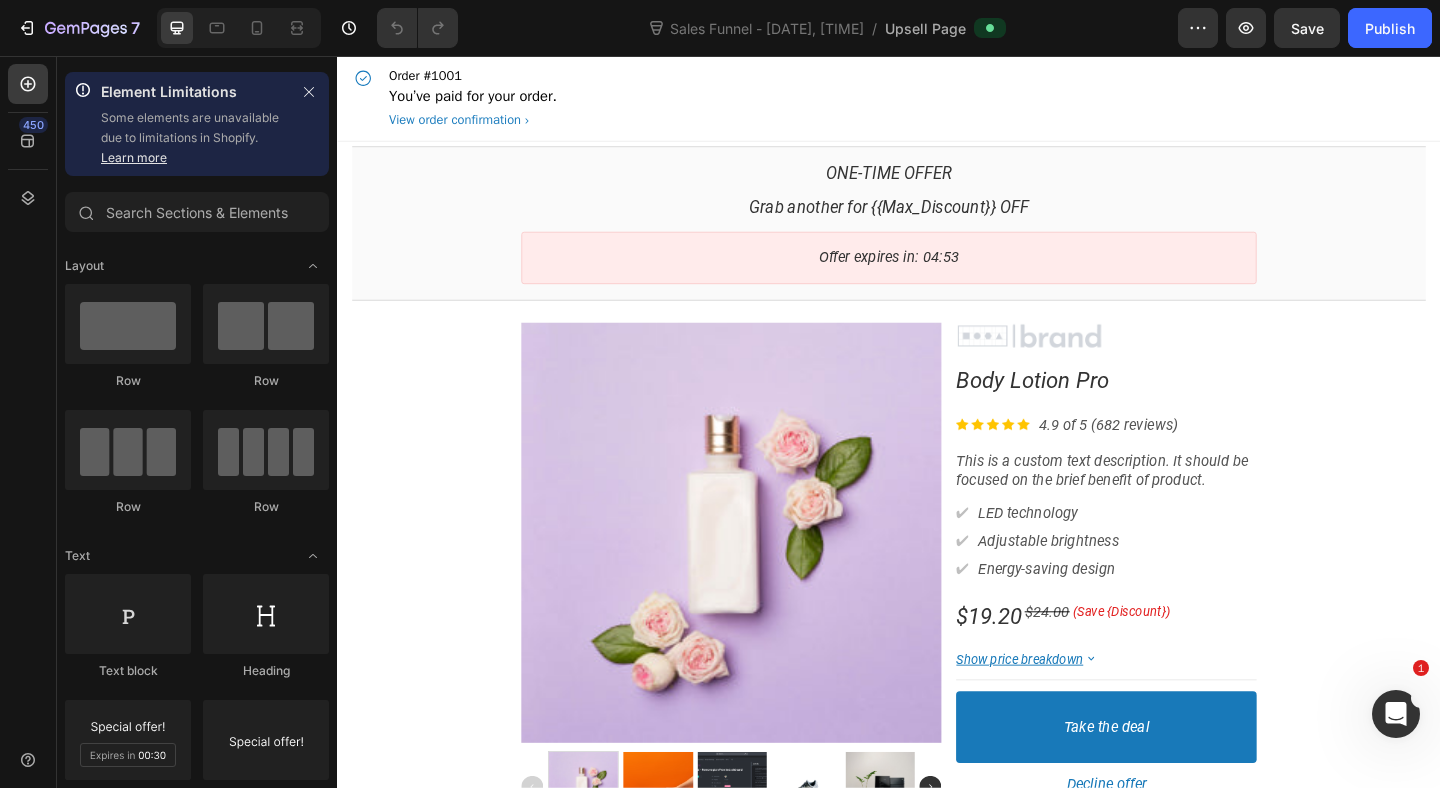 click on "Sales Funnel - Dec 3, 11:33:15  /  Upsell Page" 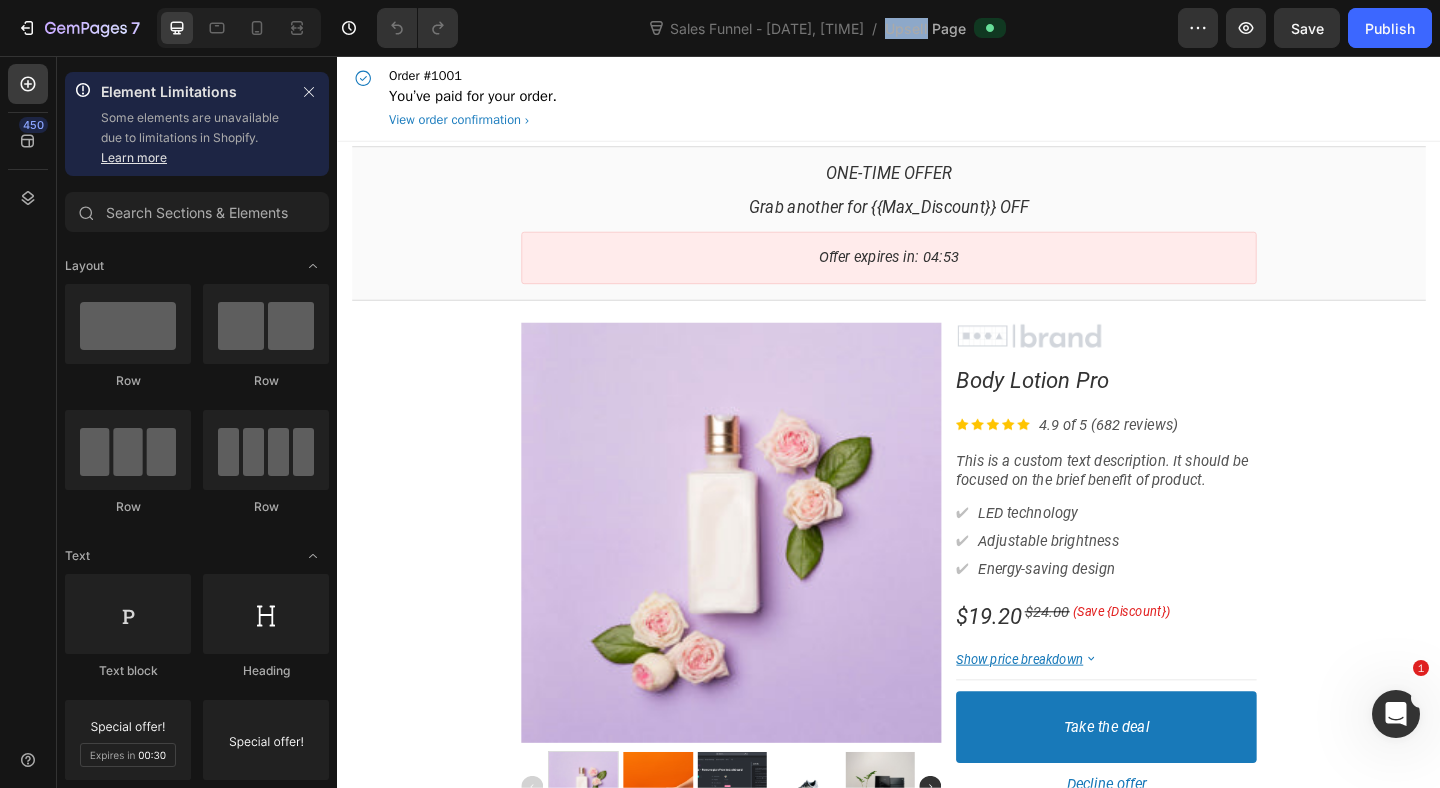 click on "Upsell Page" 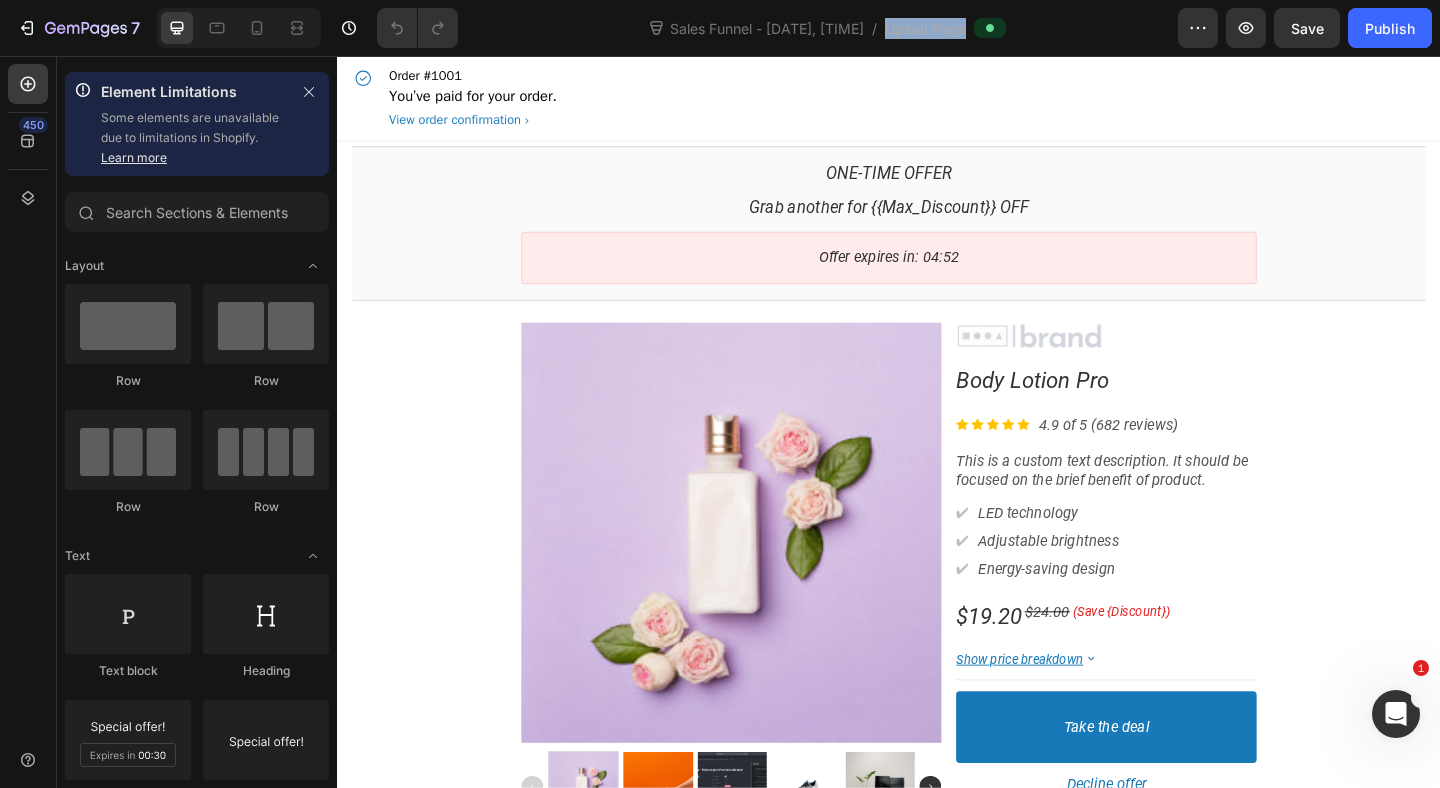 click on "Upsell Page" 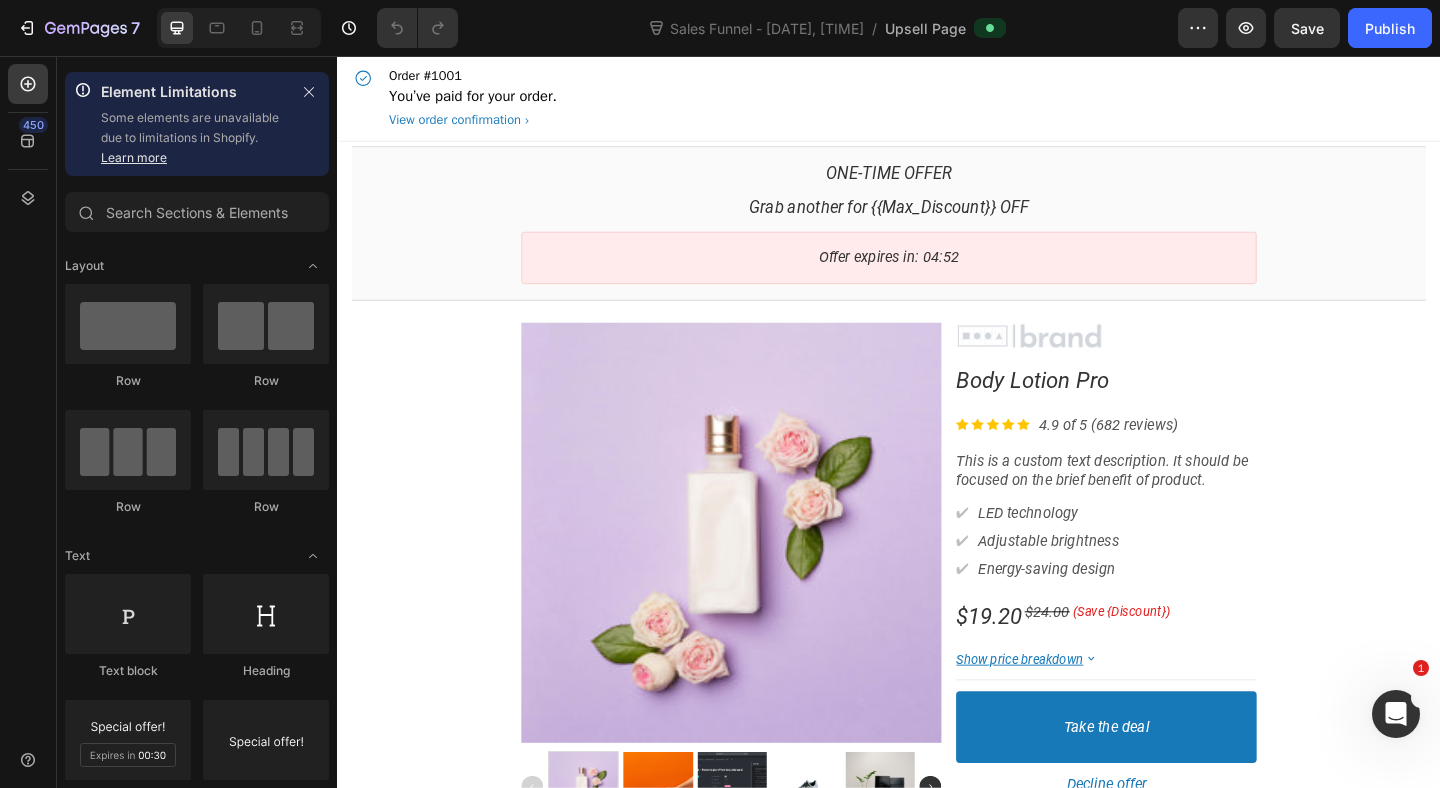 click on "Upsell Page" 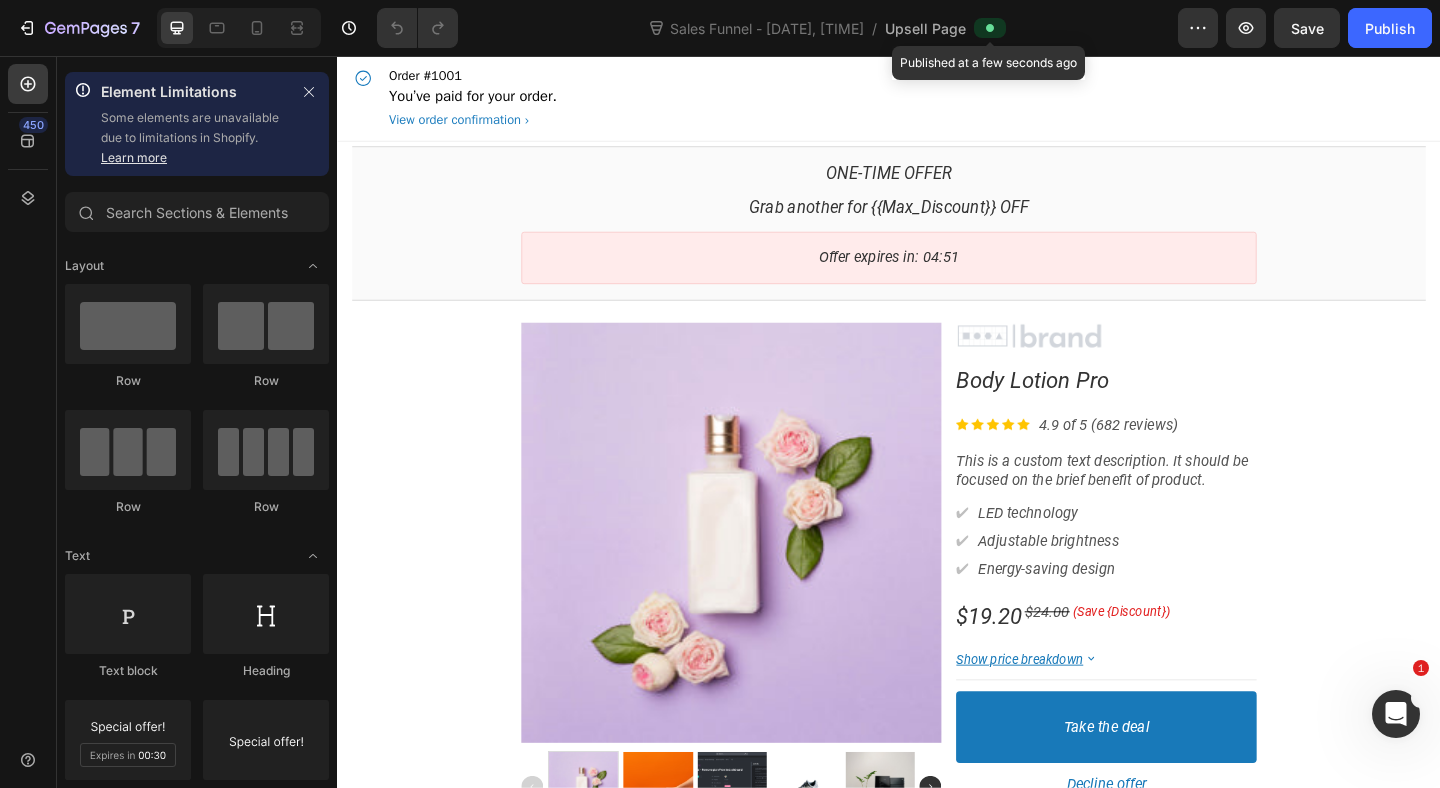 click at bounding box center [990, 28] 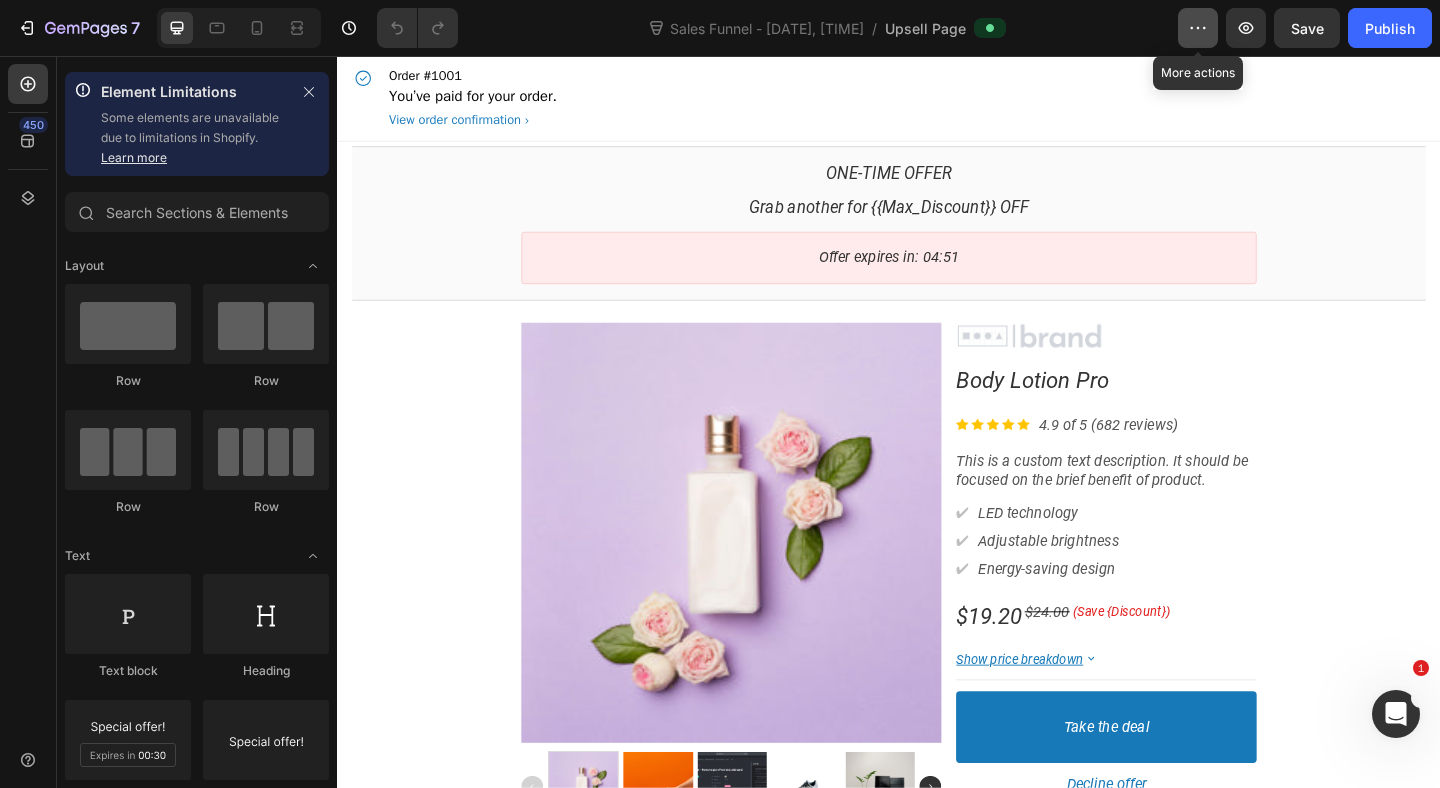 click 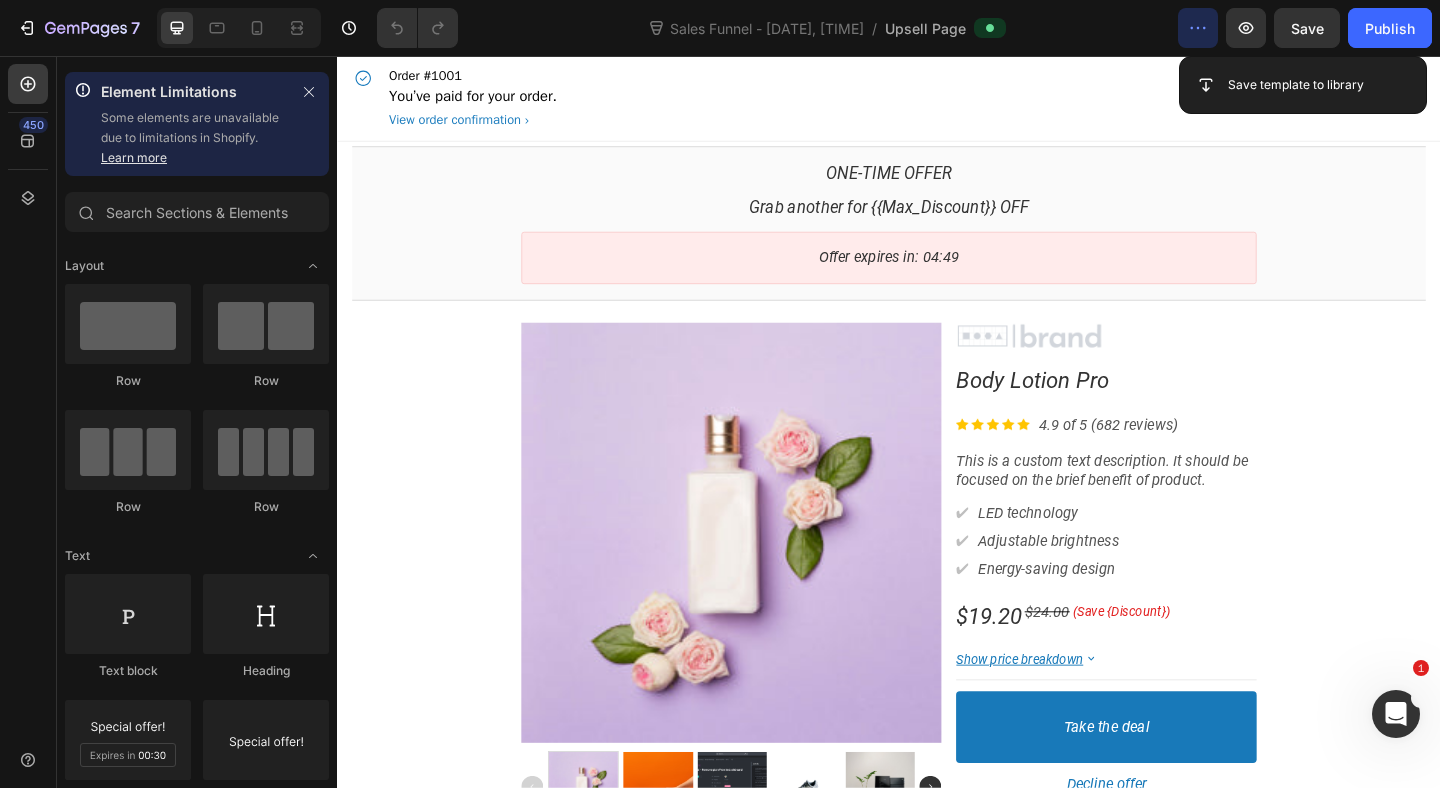 click 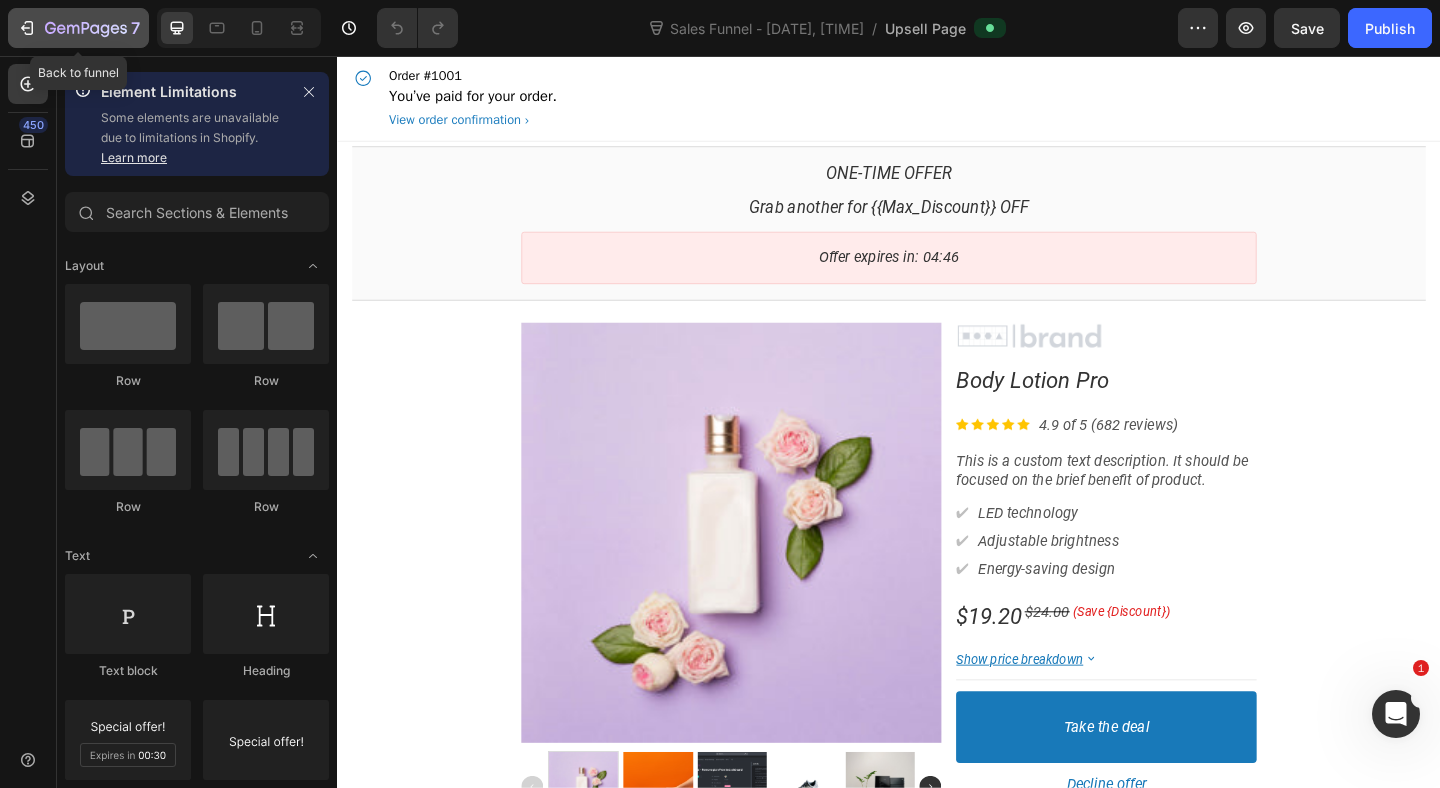click 